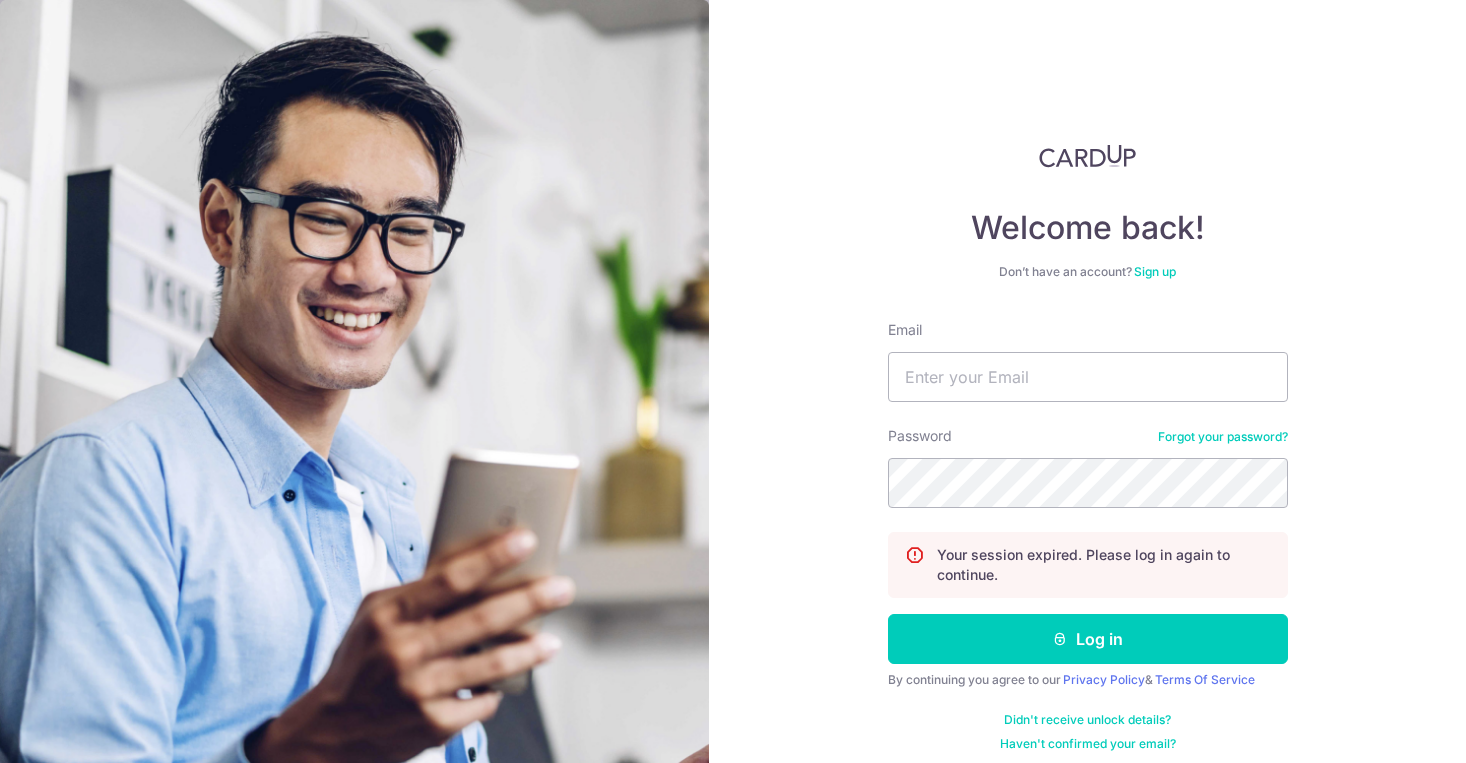 scroll, scrollTop: 0, scrollLeft: 0, axis: both 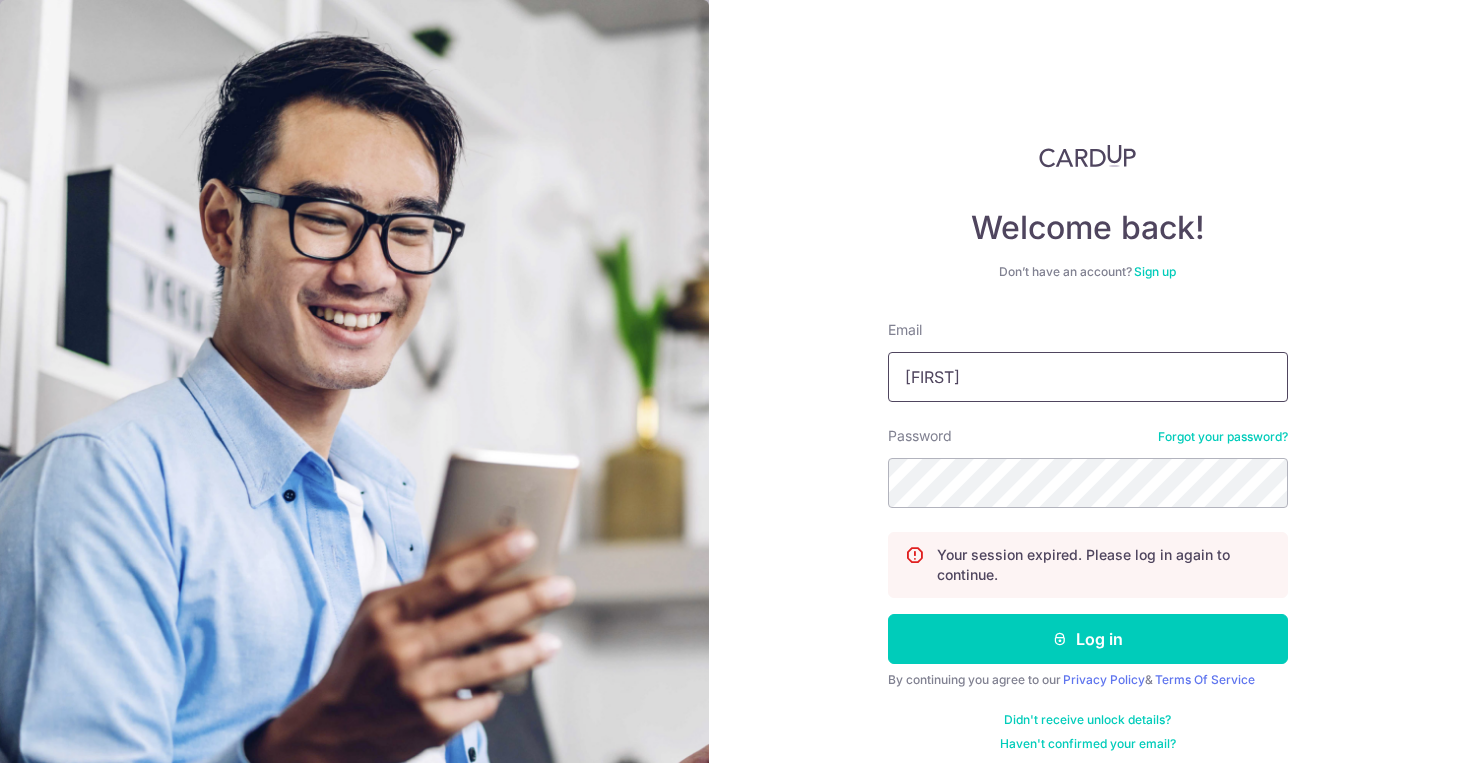type on "[EMAIL]@[DOMAIN]" 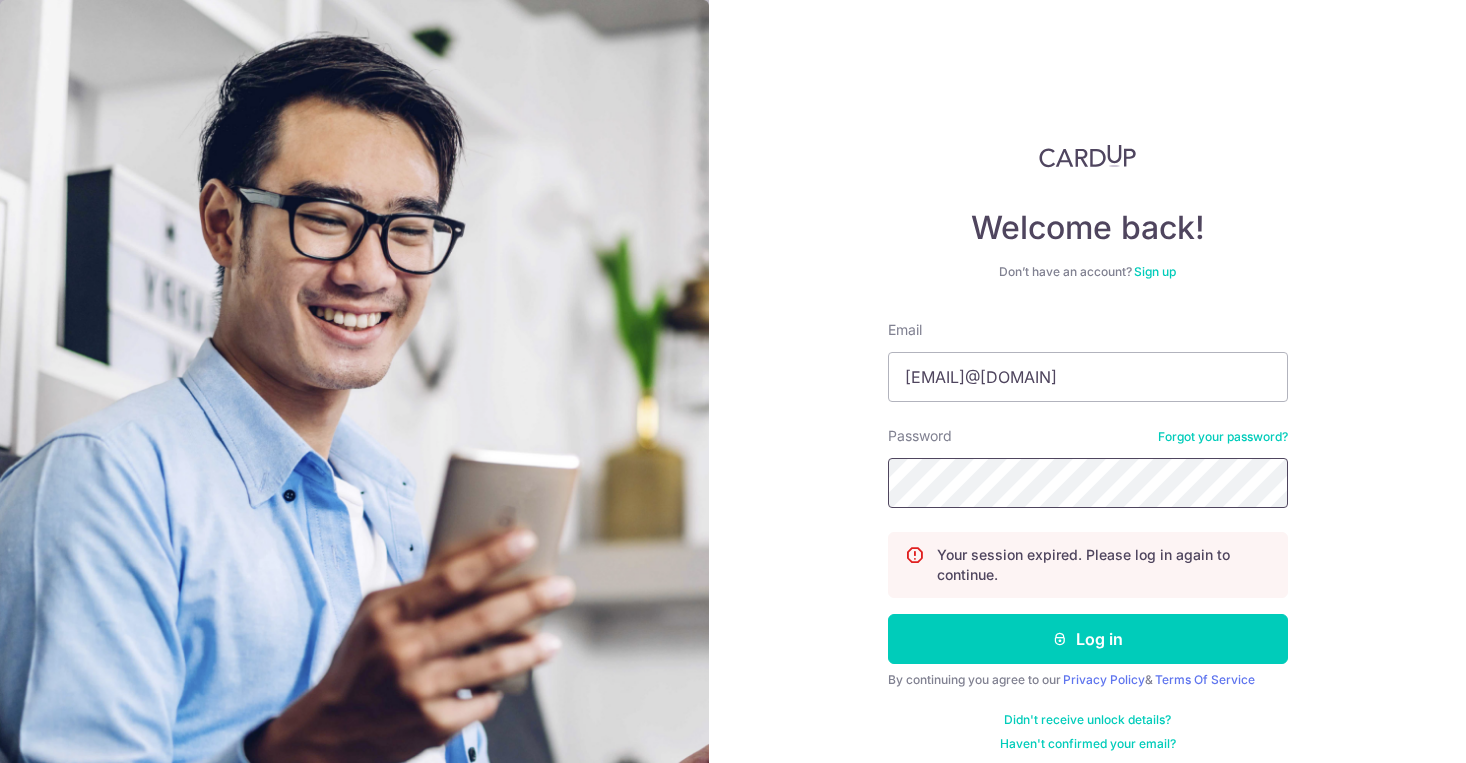 click on "Log in" at bounding box center (1088, 639) 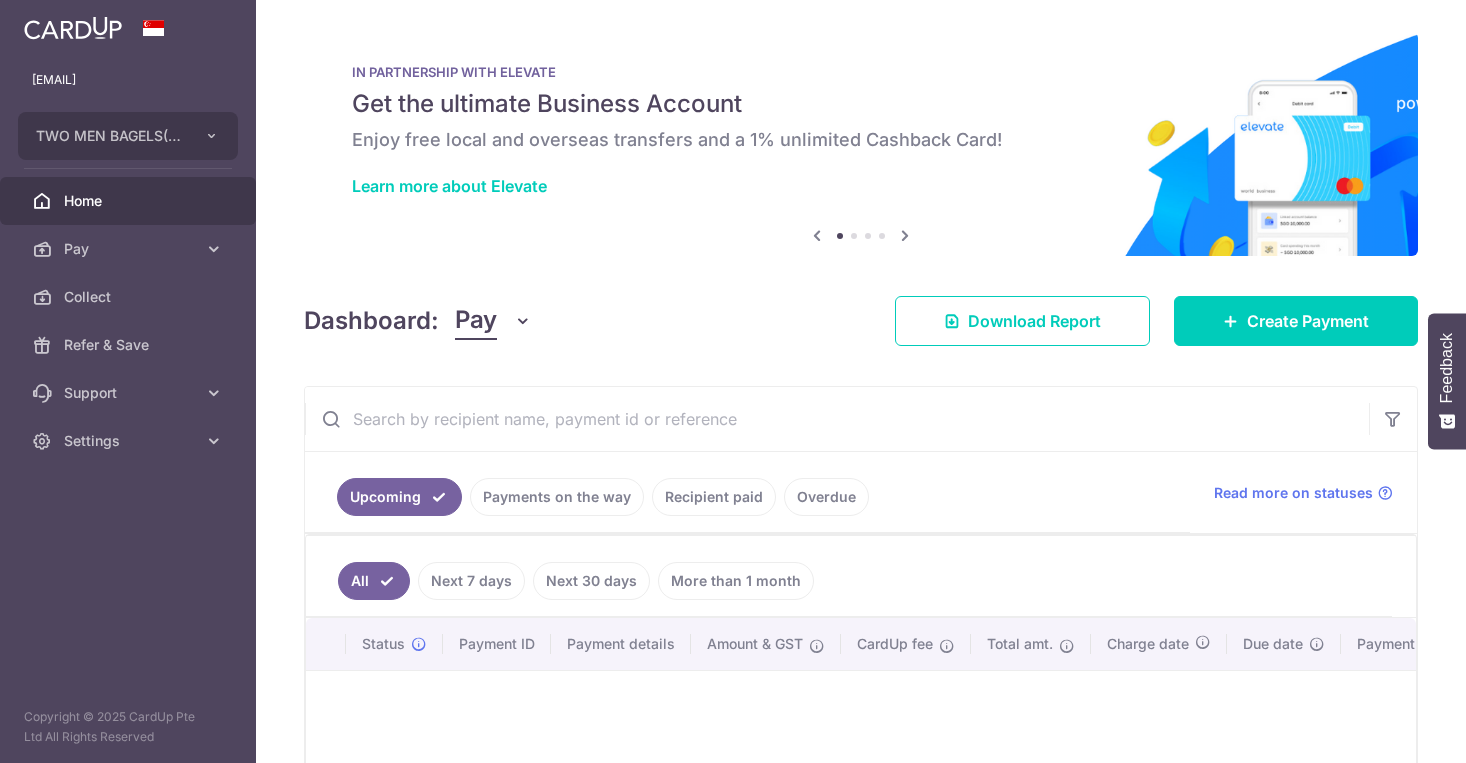 scroll, scrollTop: 0, scrollLeft: 0, axis: both 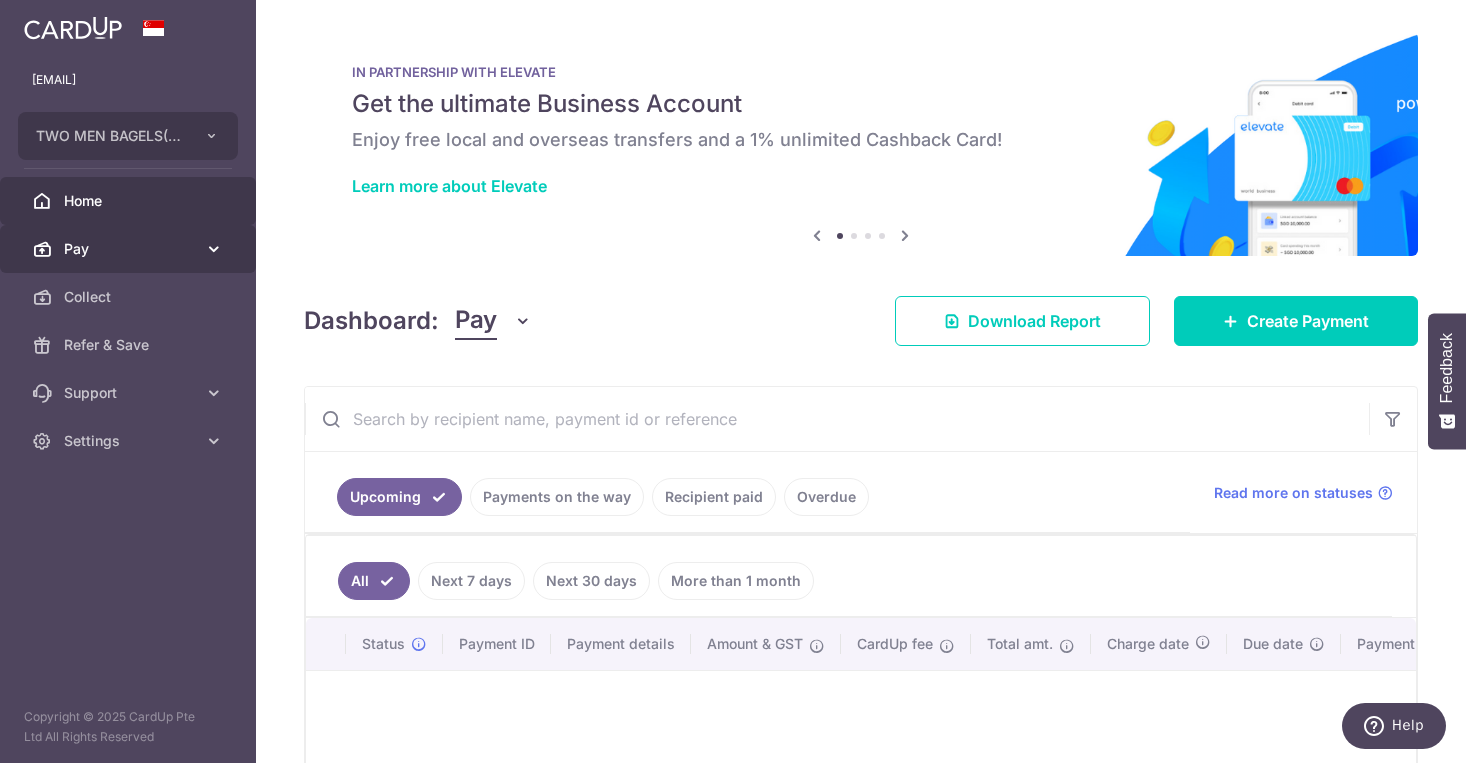 click on "Pay" at bounding box center [128, 249] 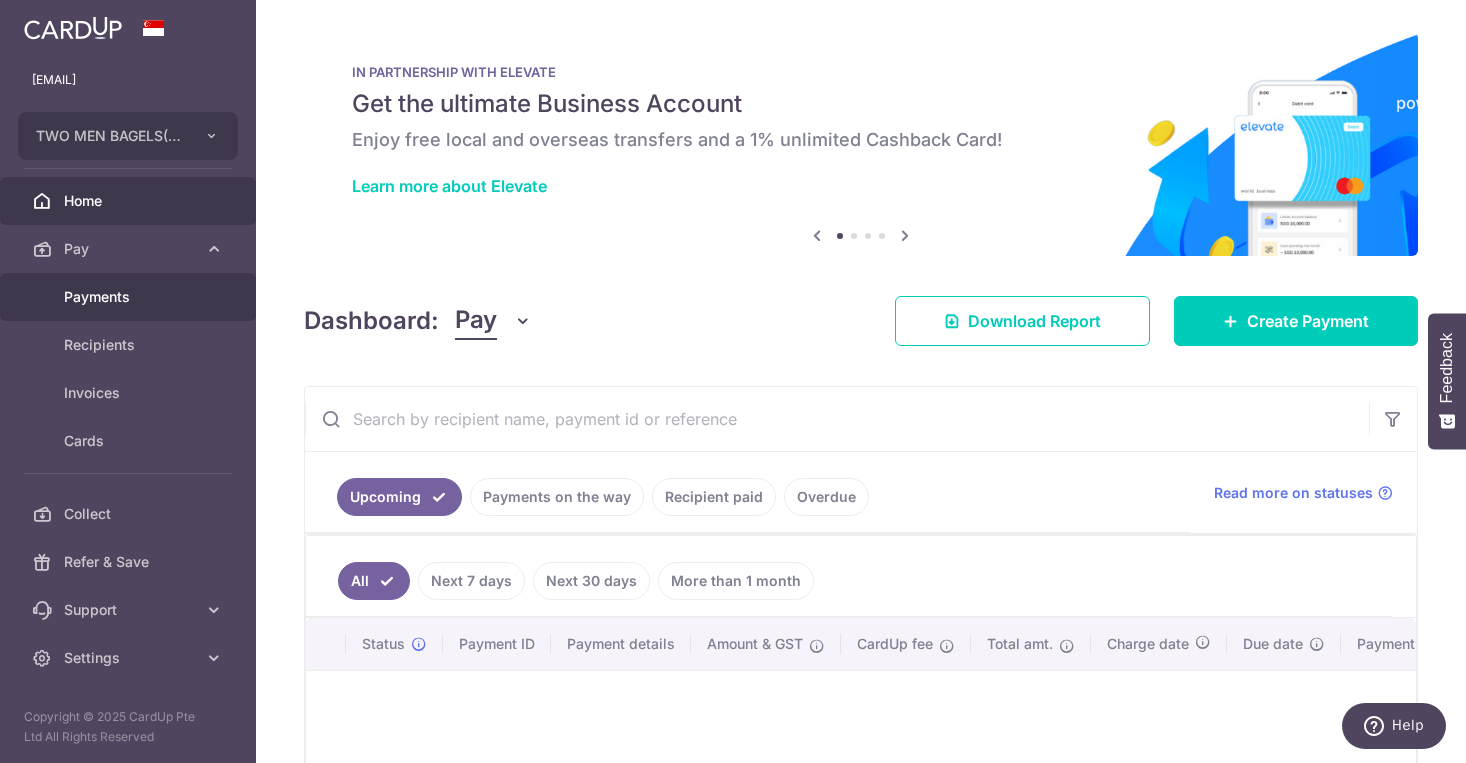 click on "Payments" at bounding box center (130, 297) 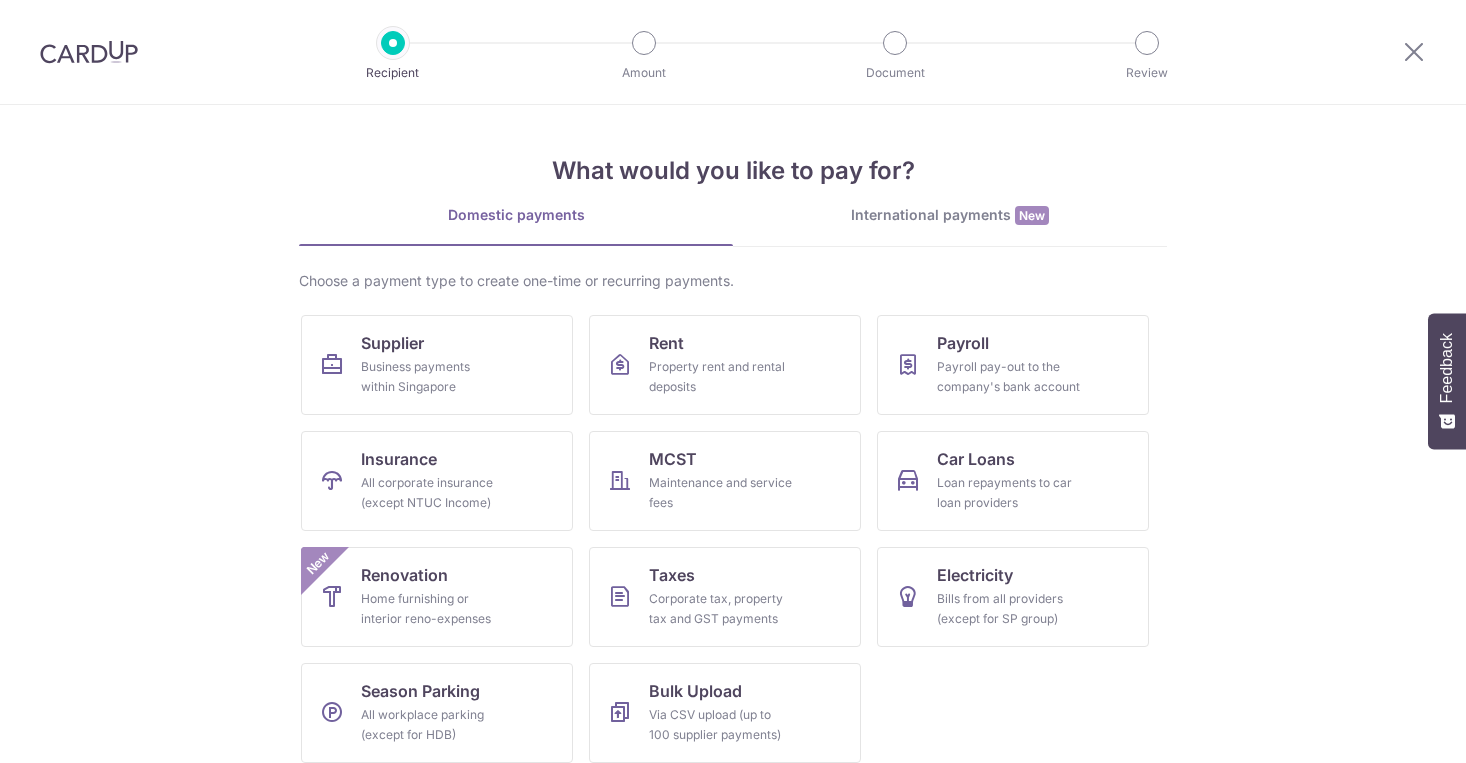 scroll, scrollTop: 0, scrollLeft: 0, axis: both 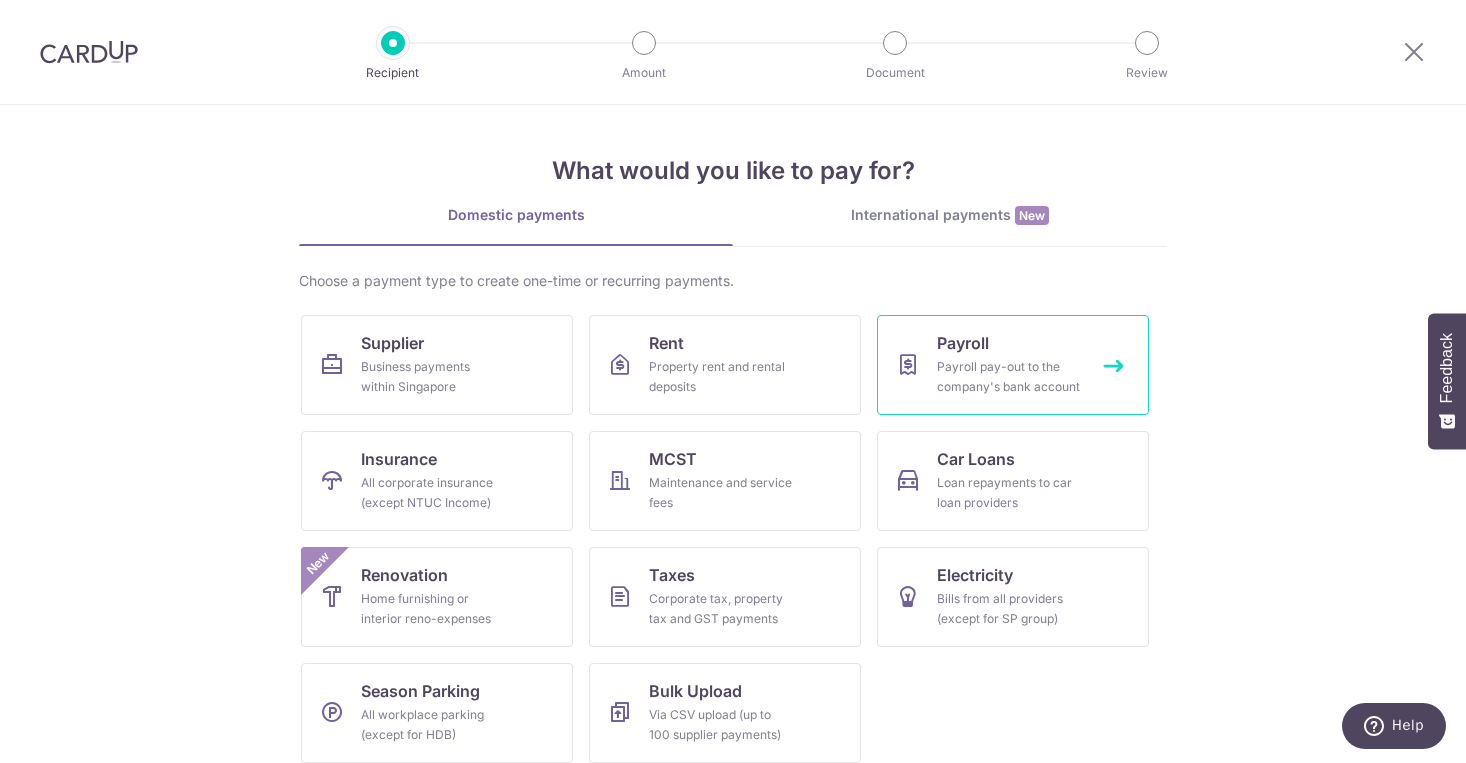 click on "Payroll" at bounding box center (963, 343) 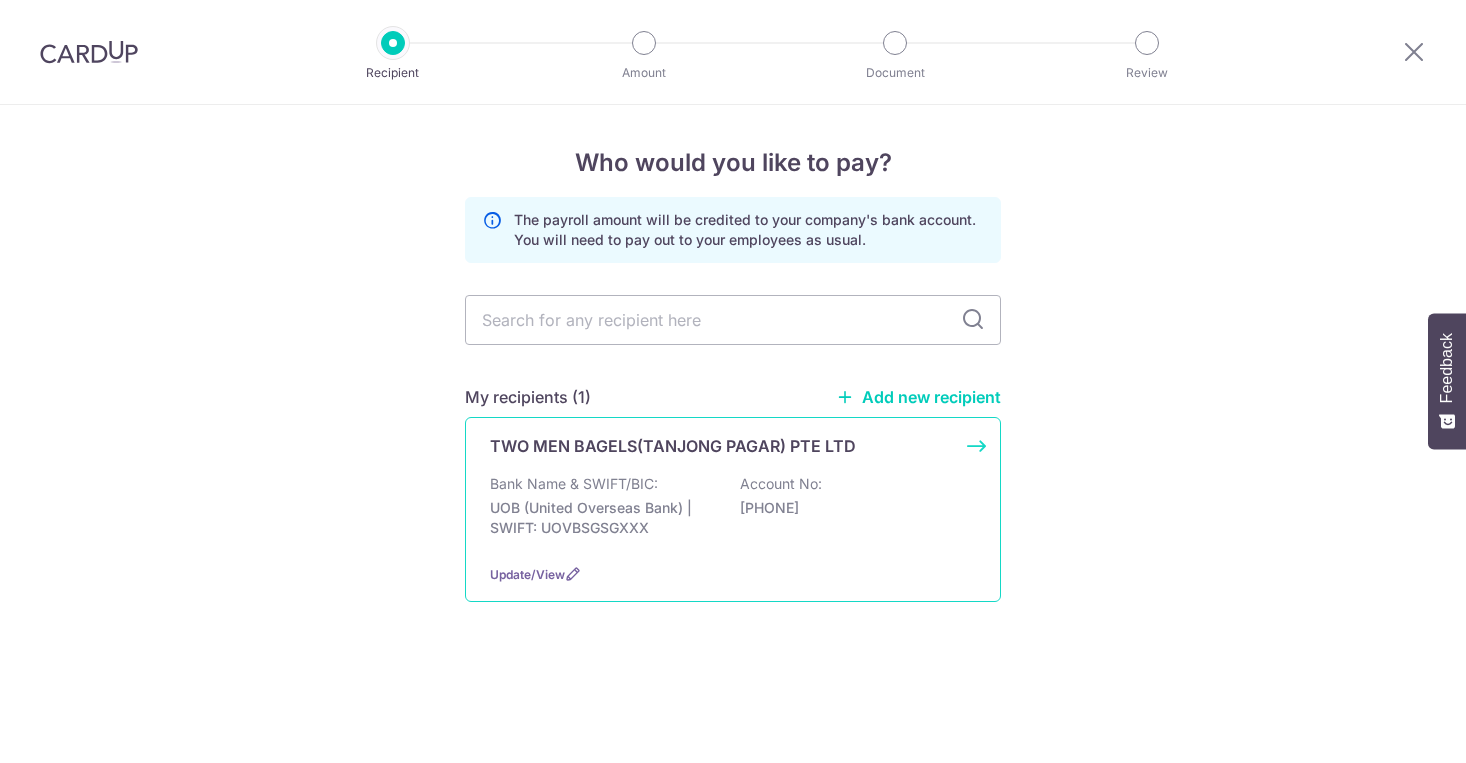 scroll, scrollTop: 0, scrollLeft: 0, axis: both 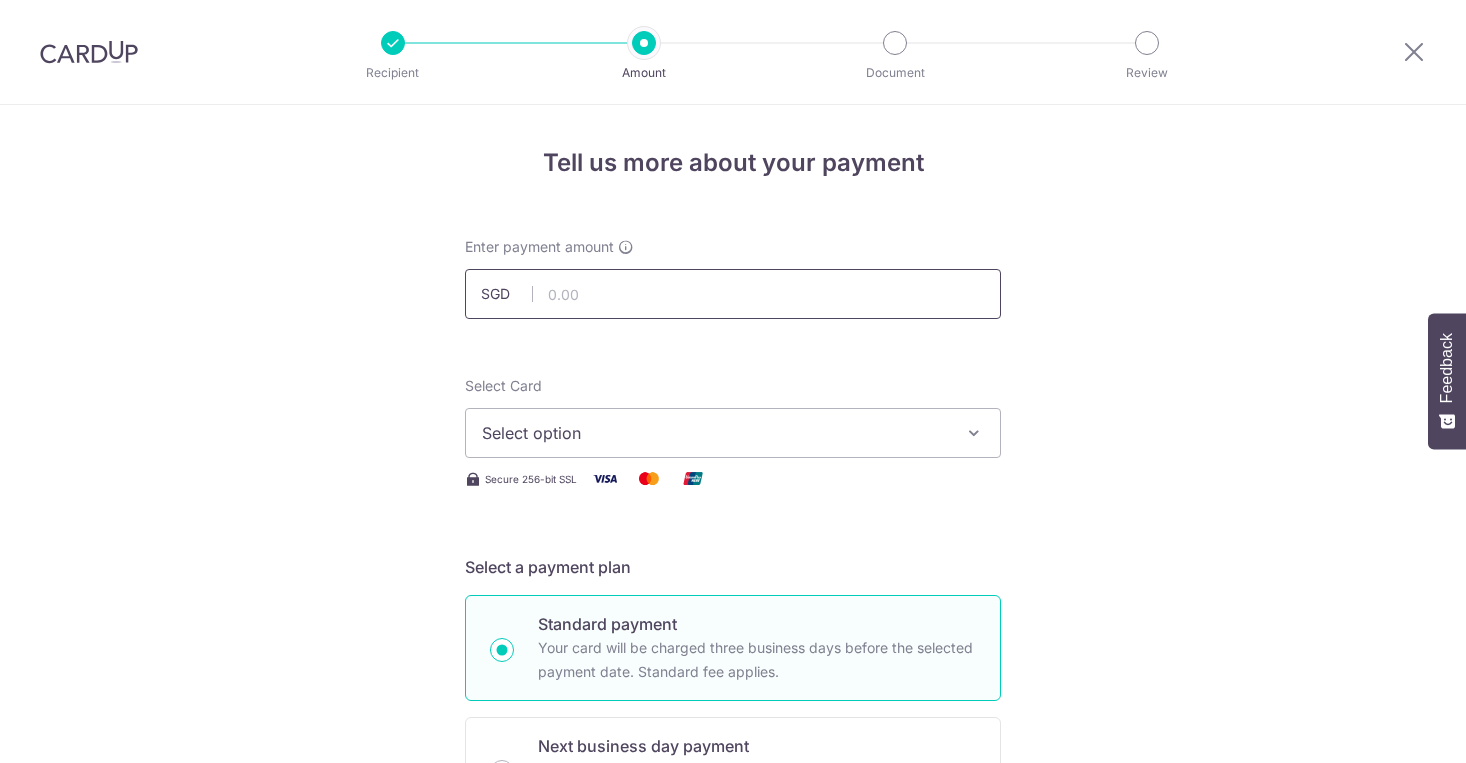 click at bounding box center [733, 294] 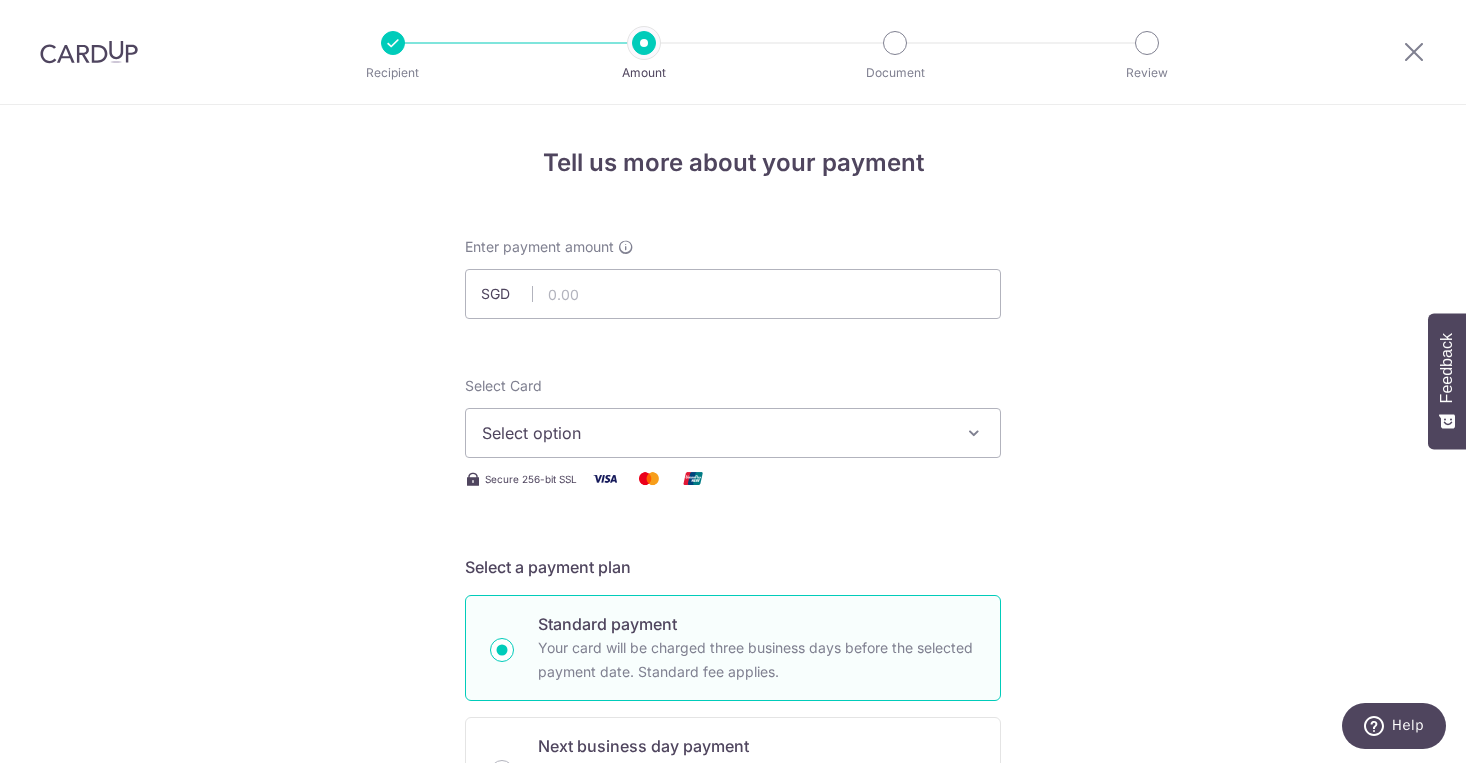 click on "Secure 256-bit SSL" at bounding box center (733, 478) 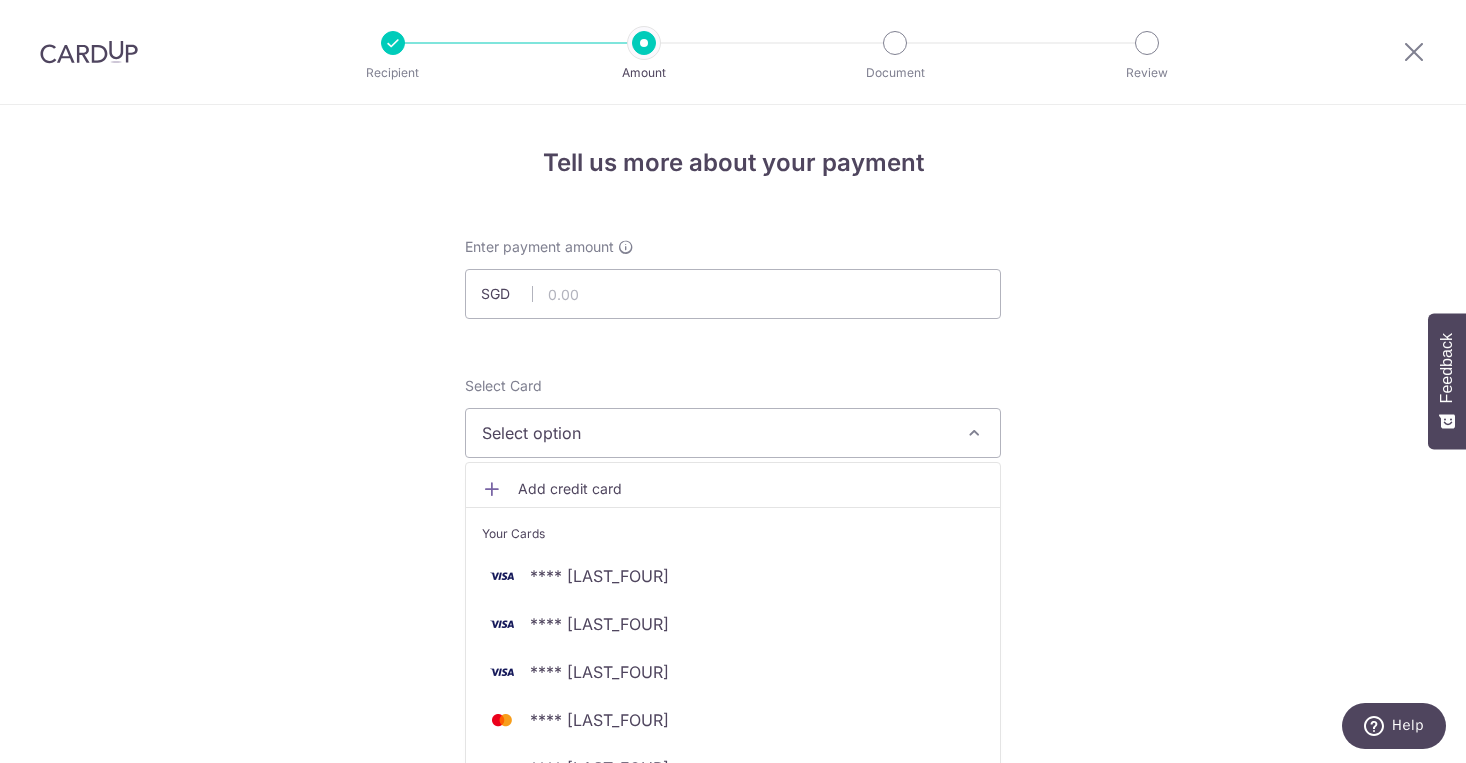 scroll, scrollTop: 0, scrollLeft: 0, axis: both 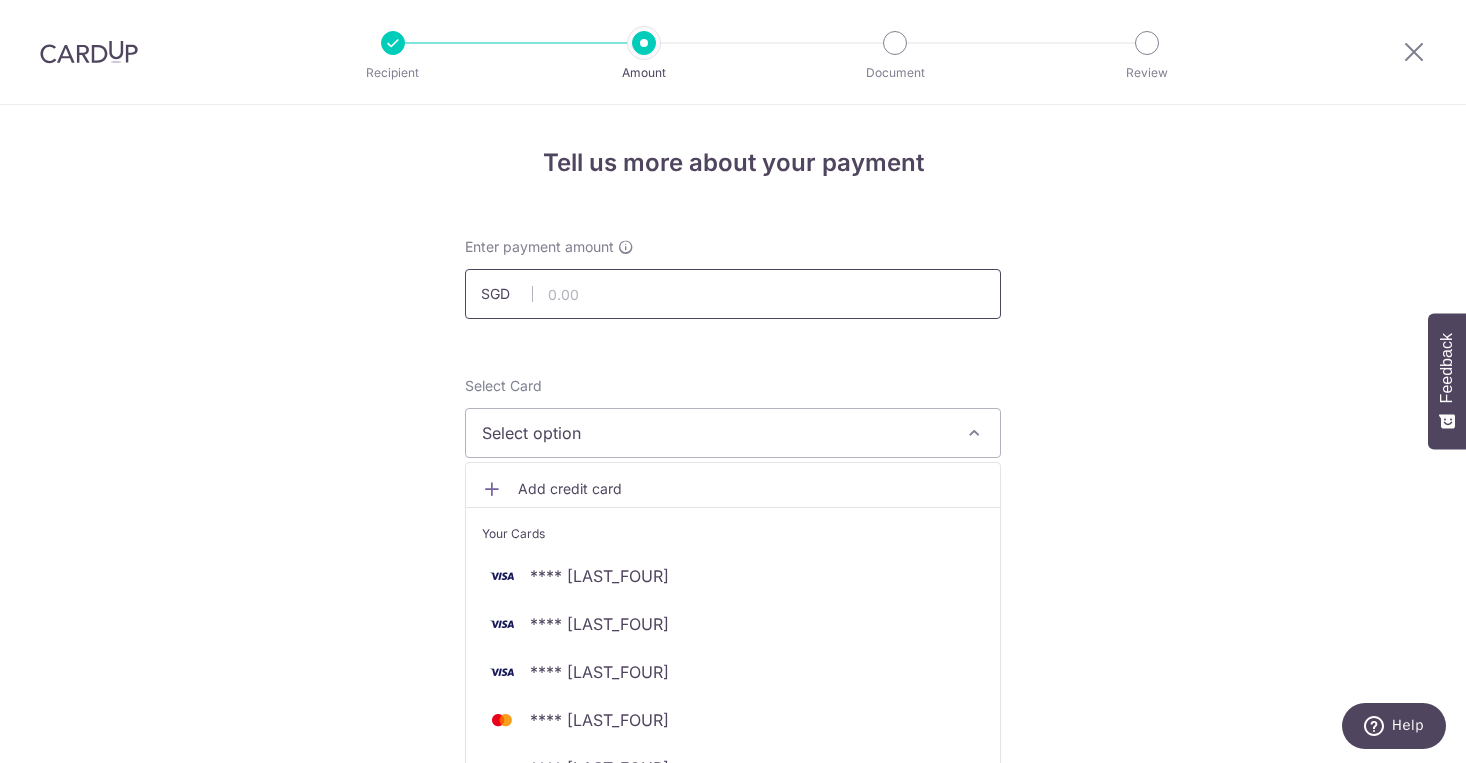 click at bounding box center (733, 294) 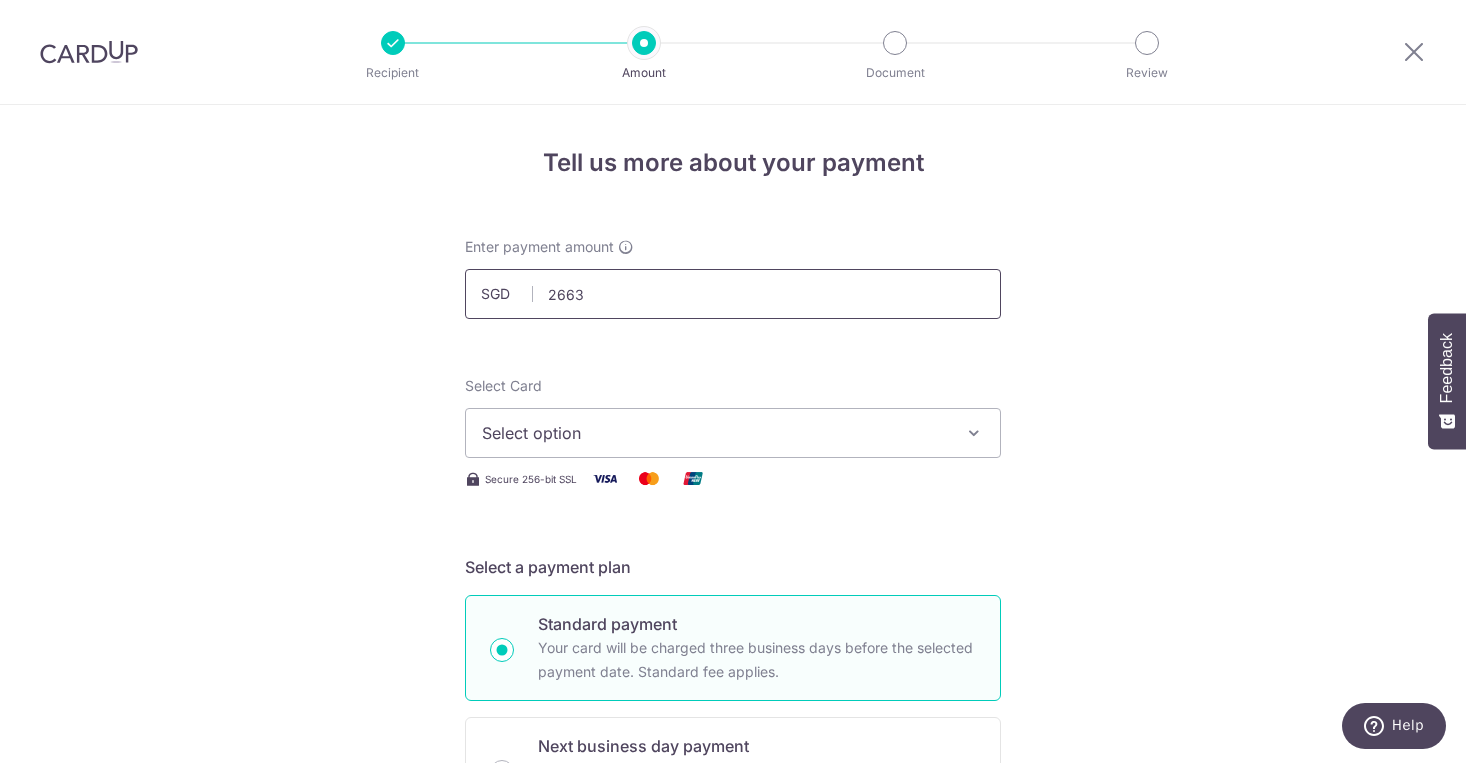 click on "2663" at bounding box center (733, 294) 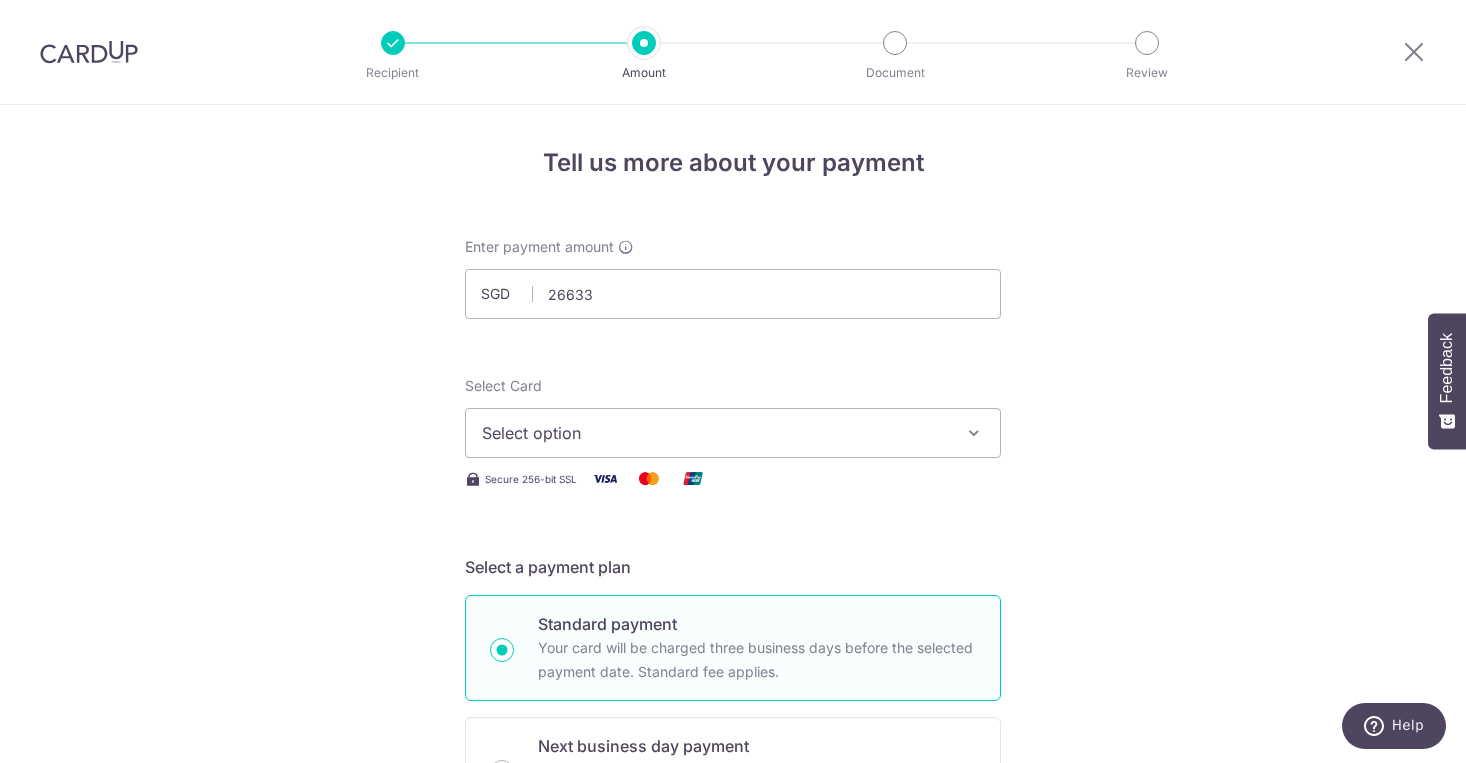 type on "26,633.00" 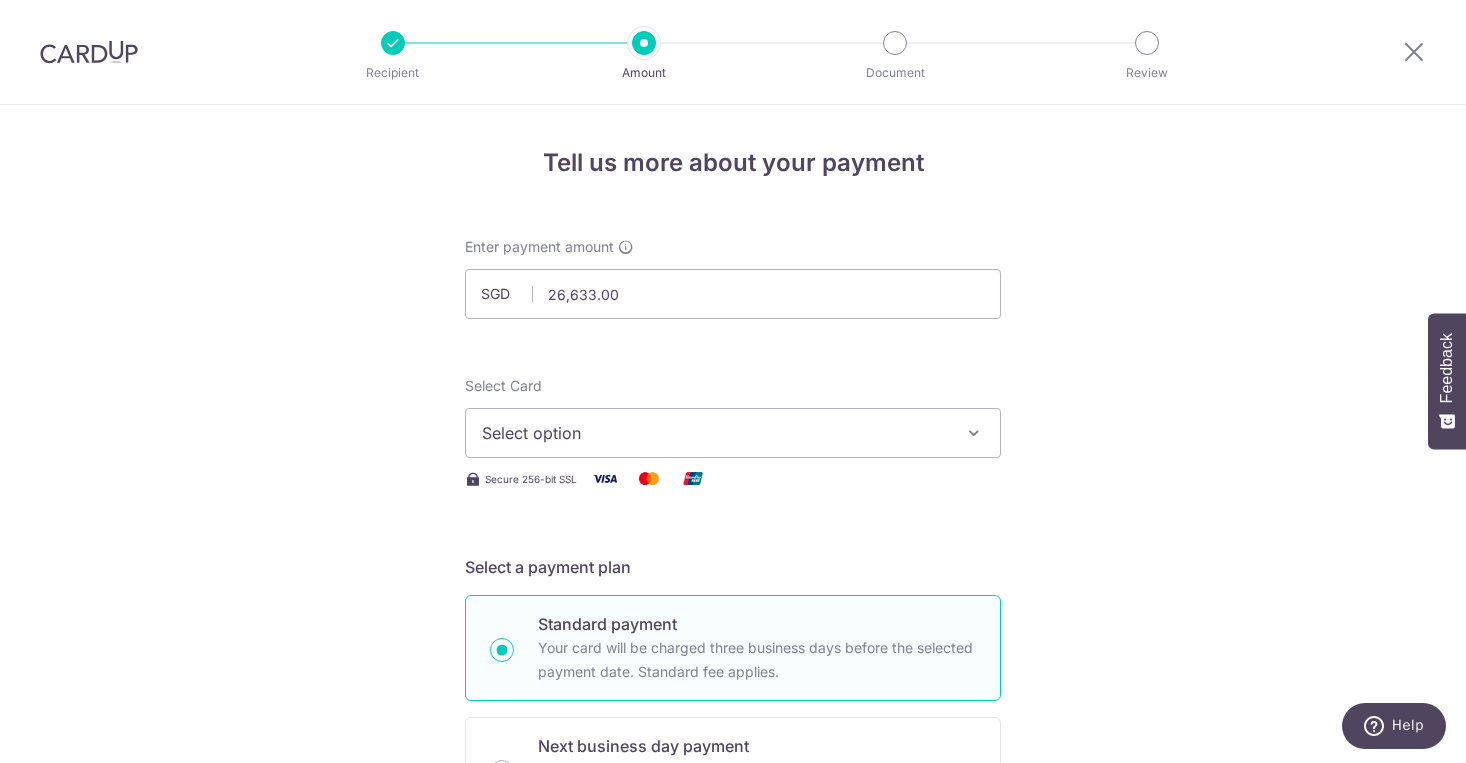click on "Select option" at bounding box center [733, 433] 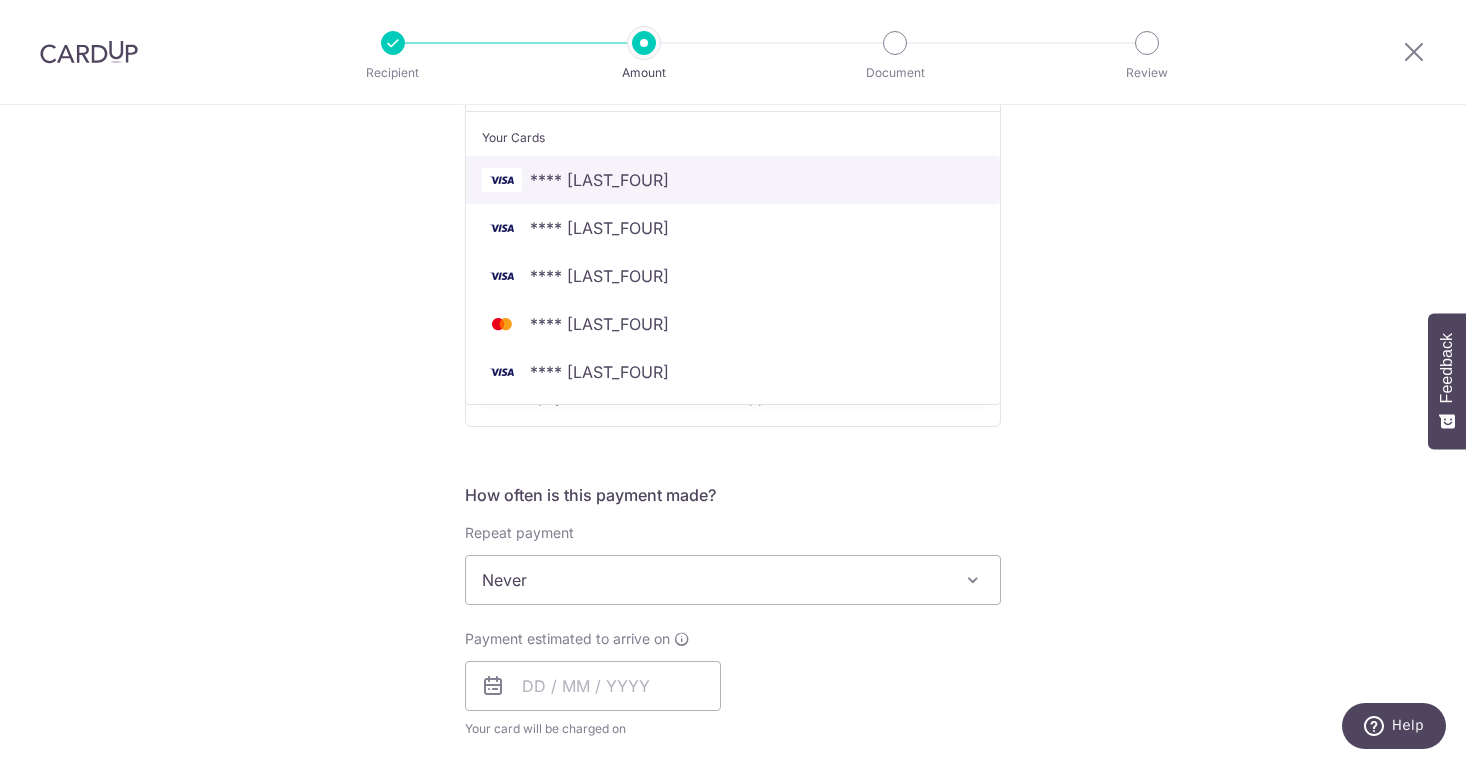 scroll, scrollTop: 459, scrollLeft: 0, axis: vertical 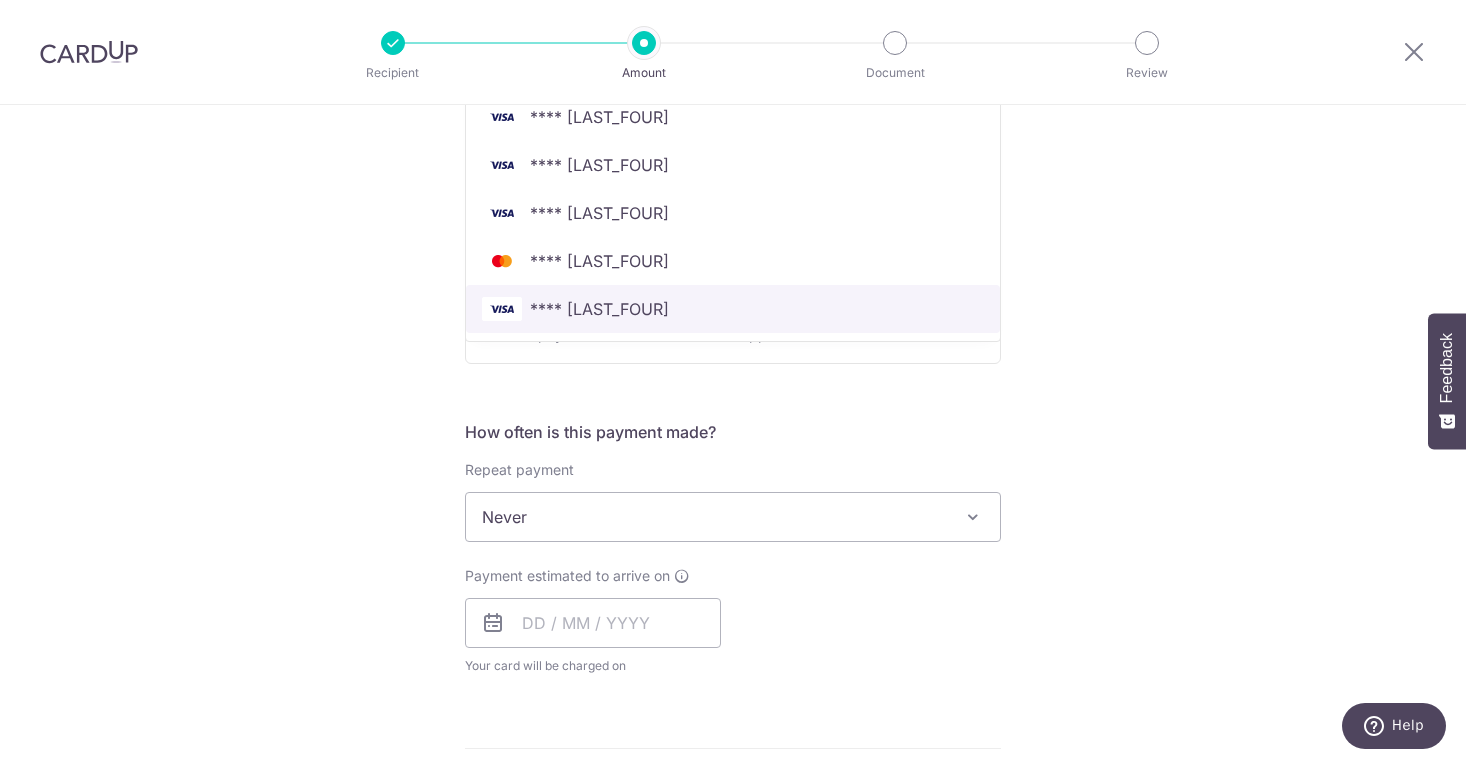 click on "**** [LAST_FOUR]" at bounding box center [733, 309] 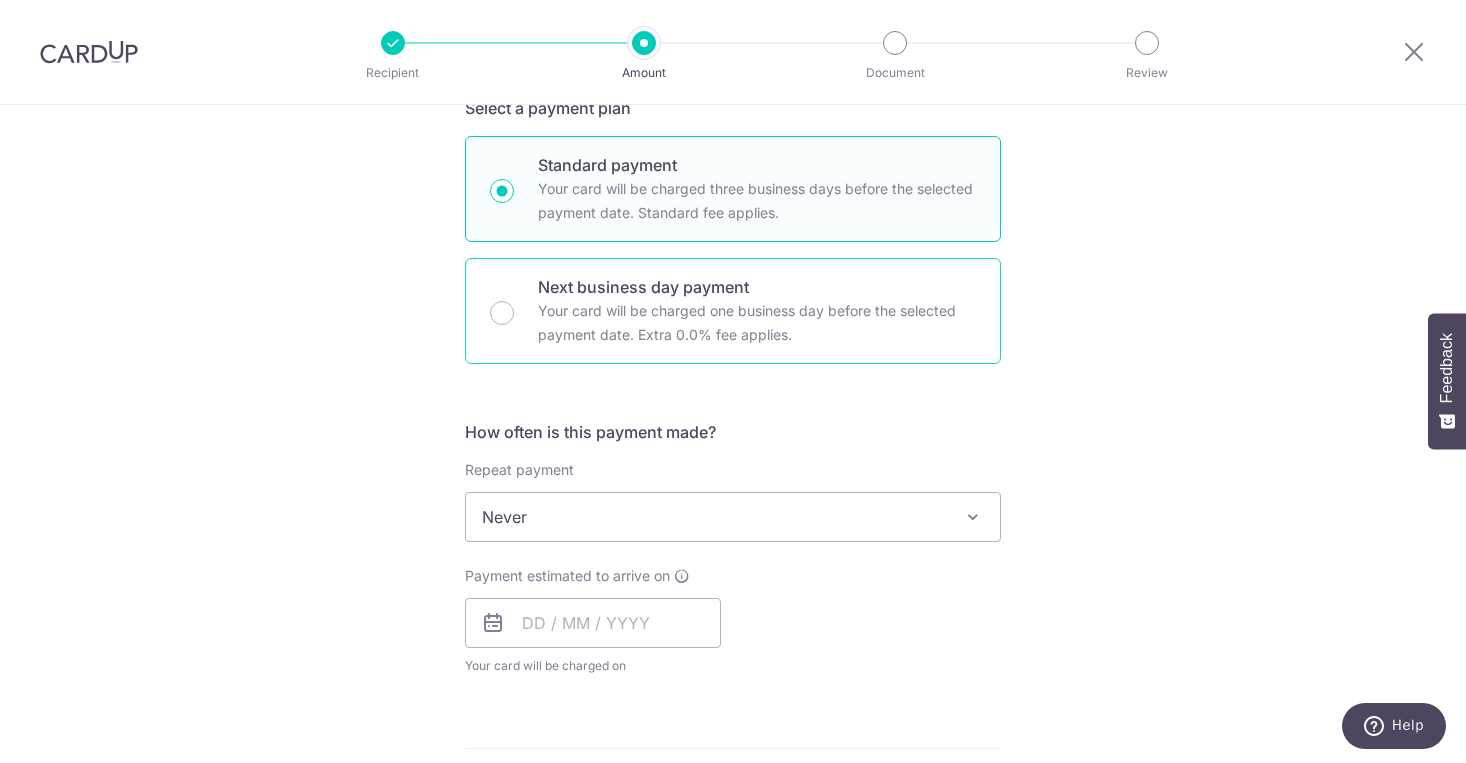 click on "Next business day payment
Your card will be charged one business day before the selected payment date. Extra 0.0% fee applies." at bounding box center (733, 311) 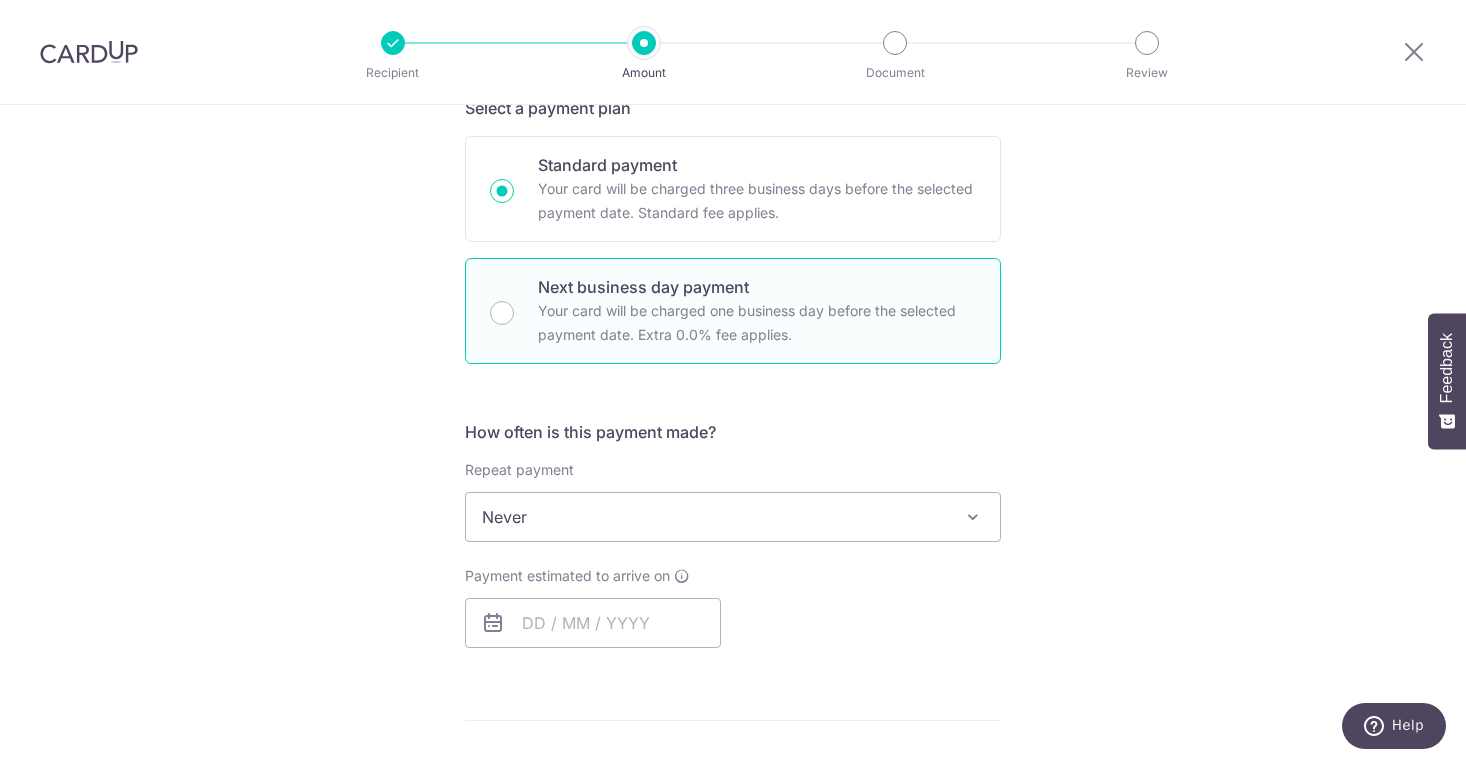 radio on "false" 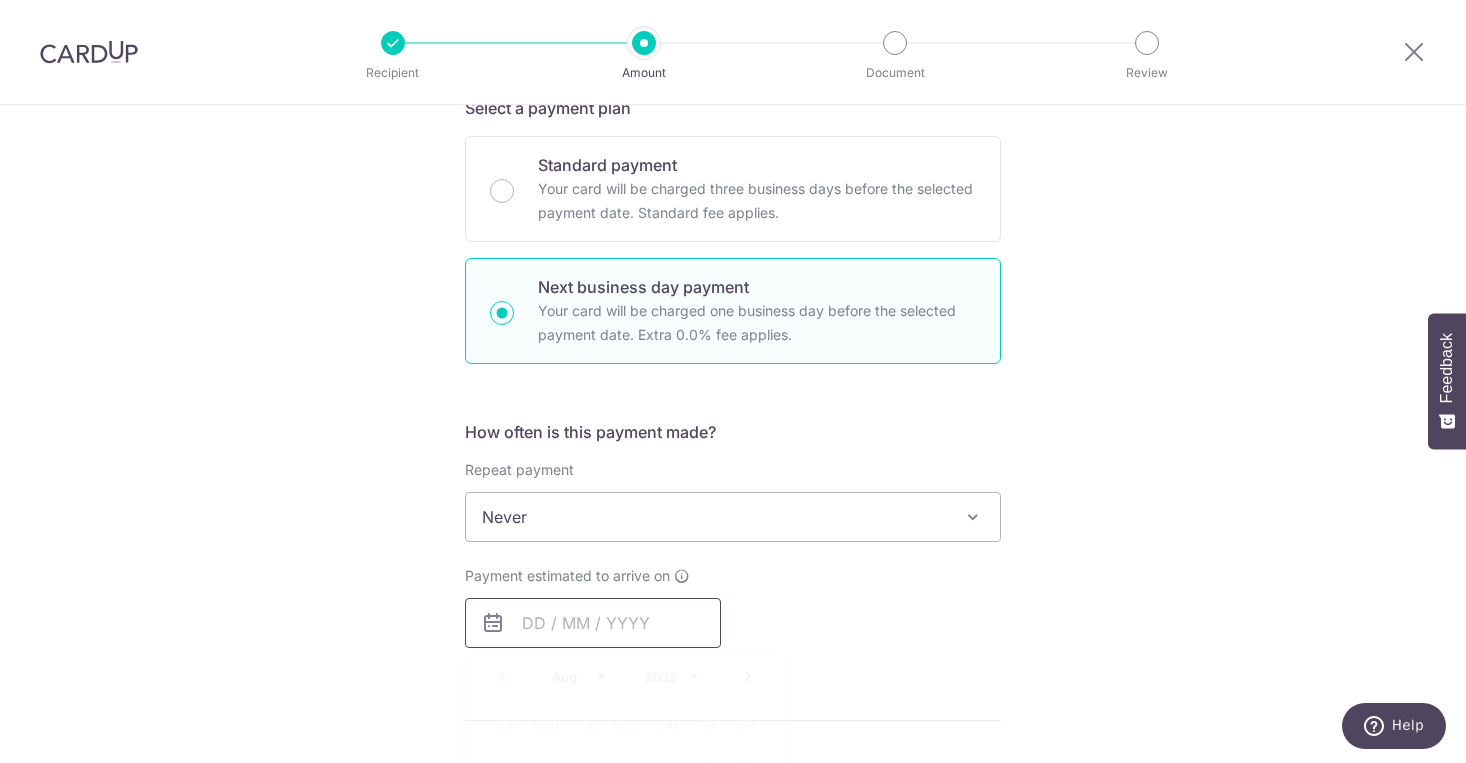 click at bounding box center (593, 623) 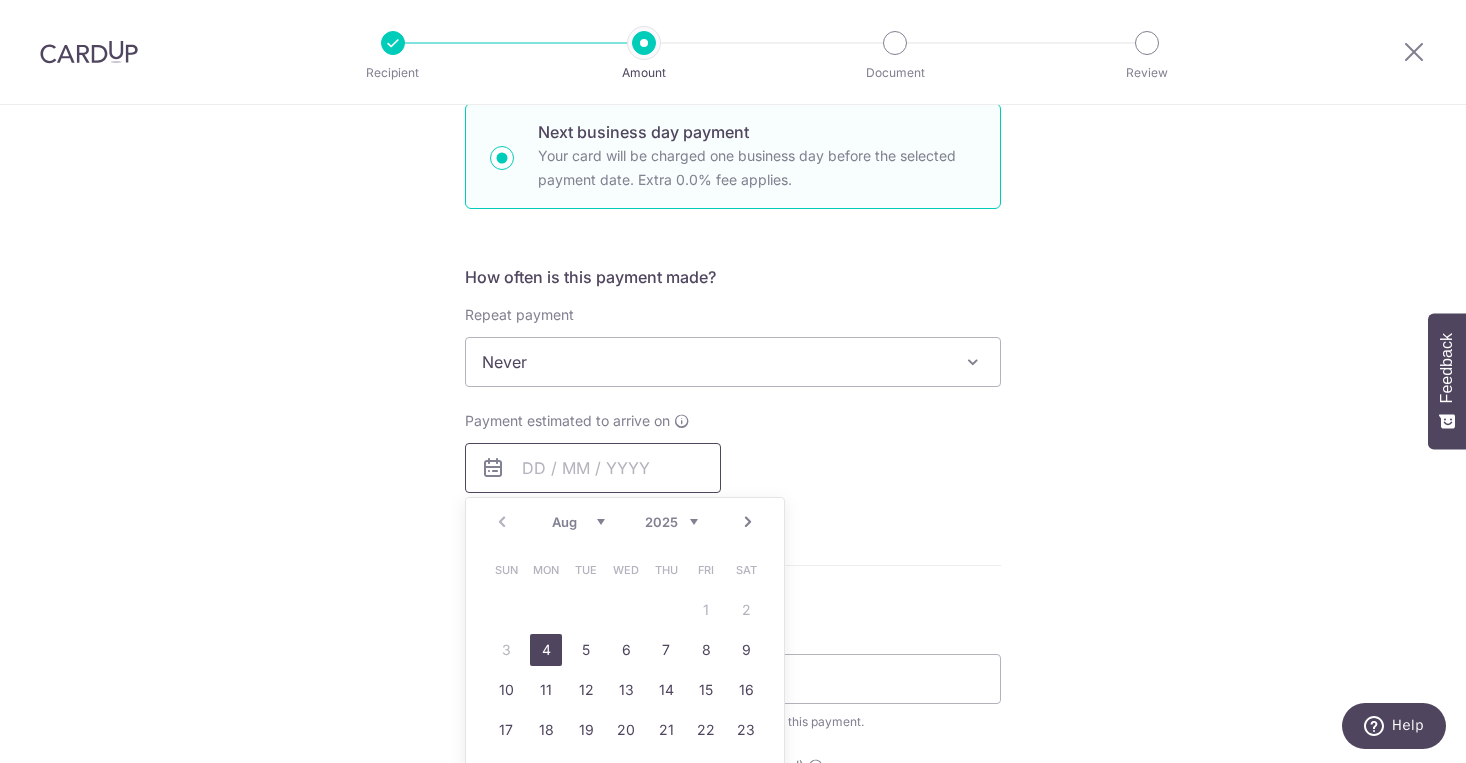 scroll, scrollTop: 645, scrollLeft: 0, axis: vertical 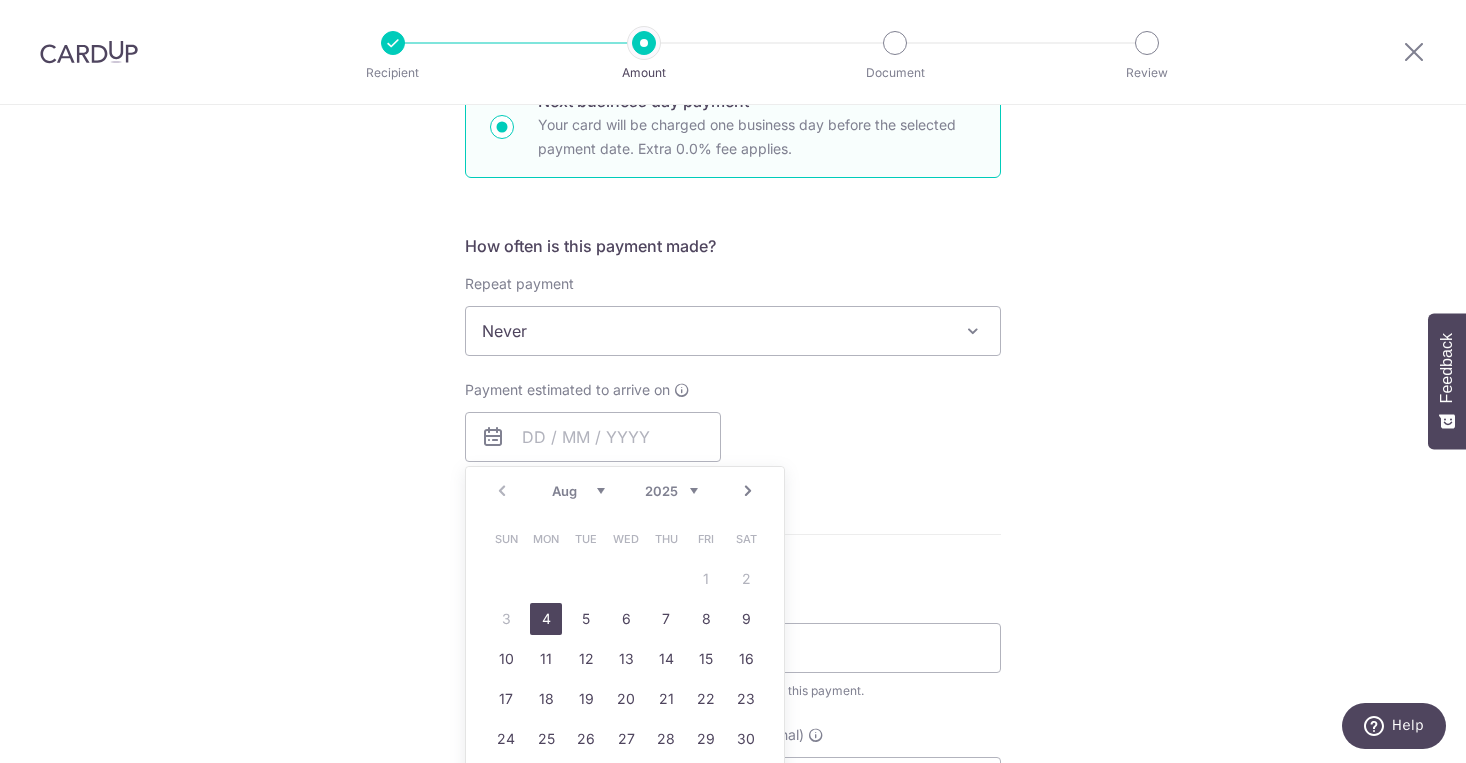 click on "4" at bounding box center (546, 619) 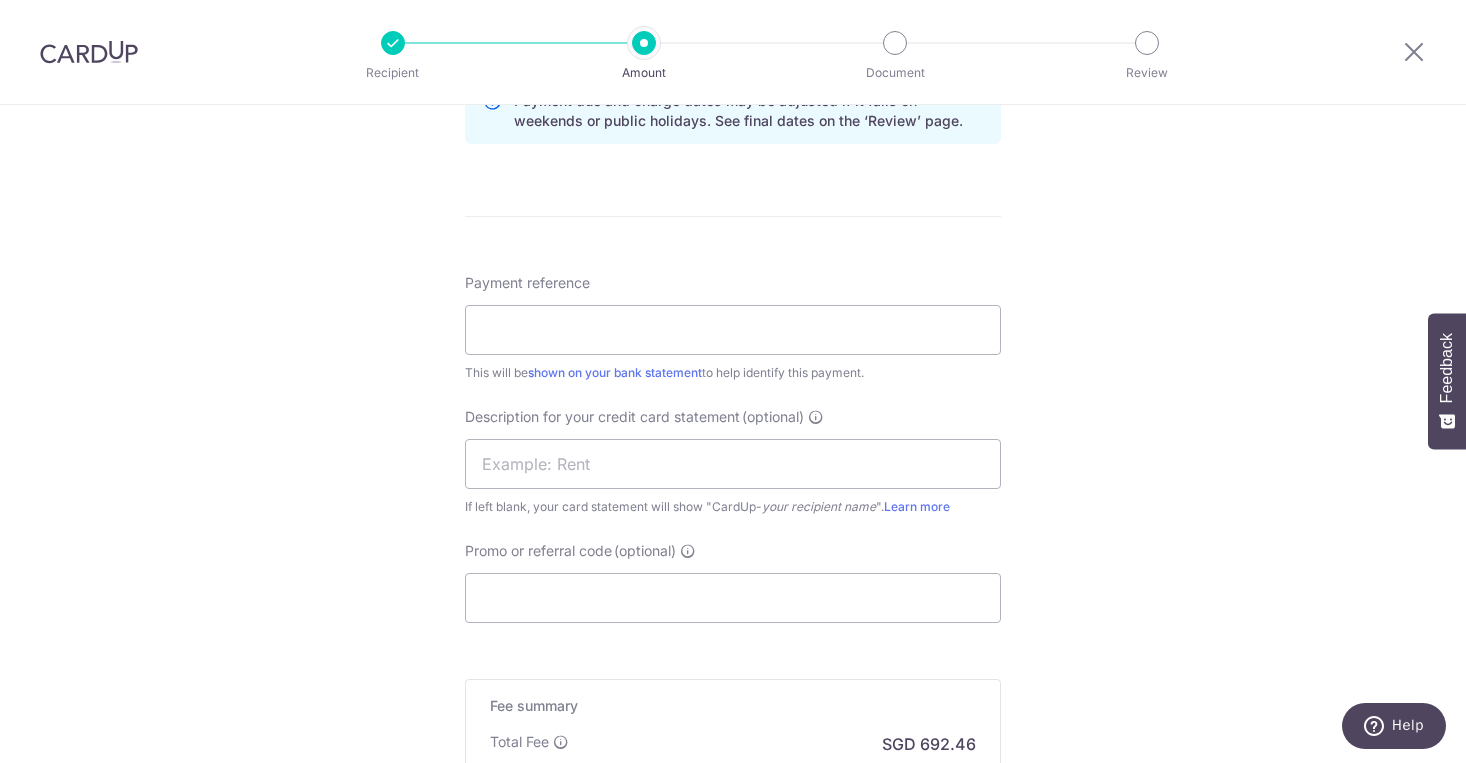 scroll, scrollTop: 1083, scrollLeft: 0, axis: vertical 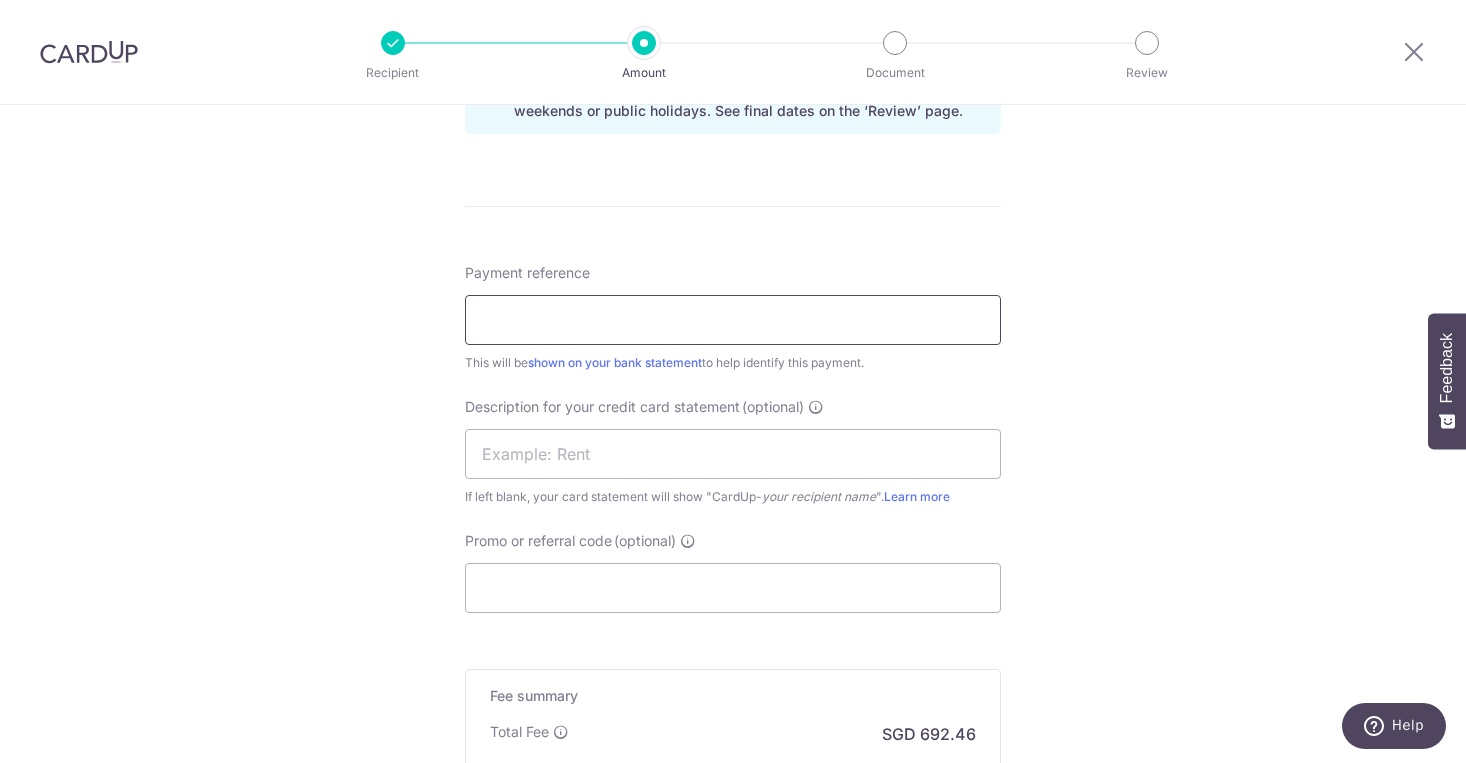 click on "Payment reference" at bounding box center (733, 320) 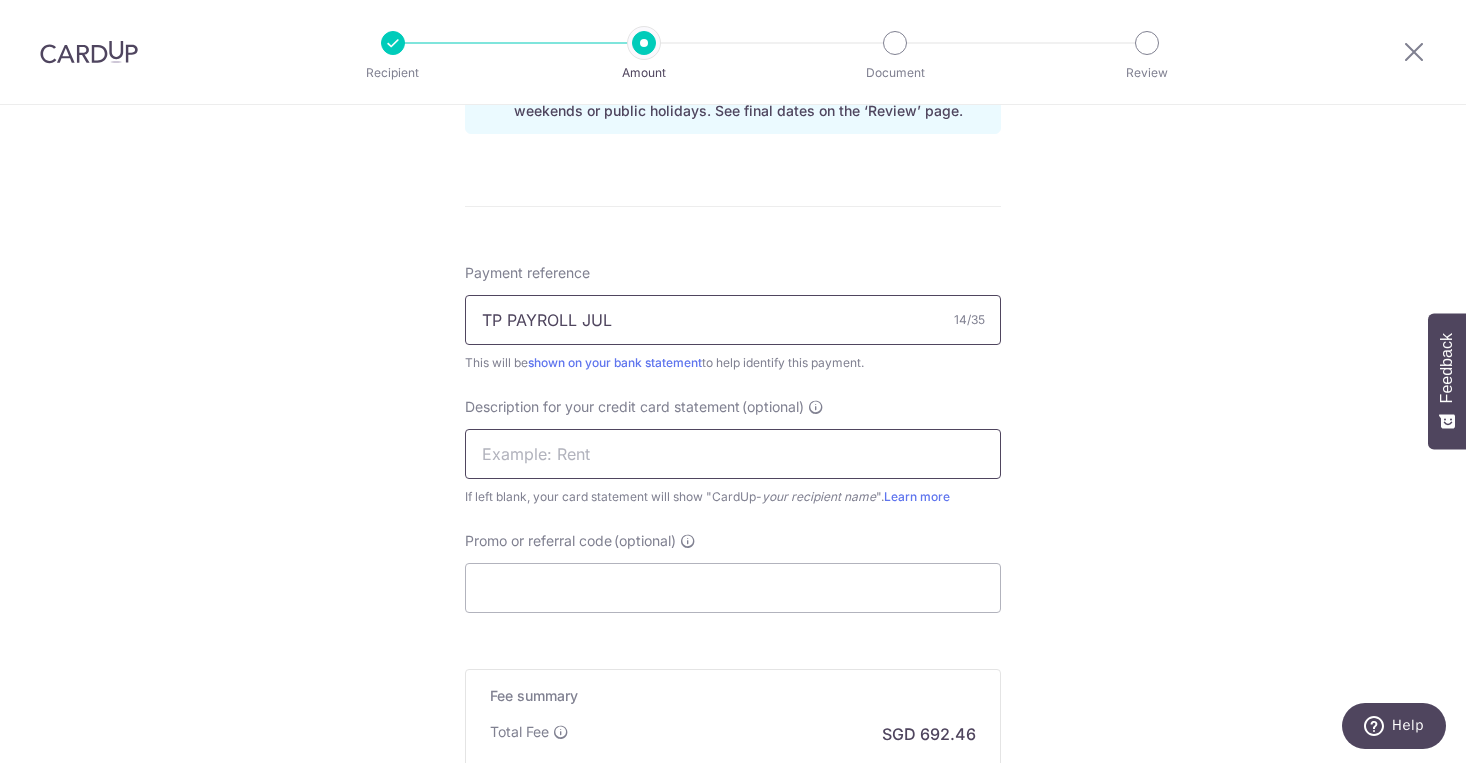 type on "TP PAYROLL JUL" 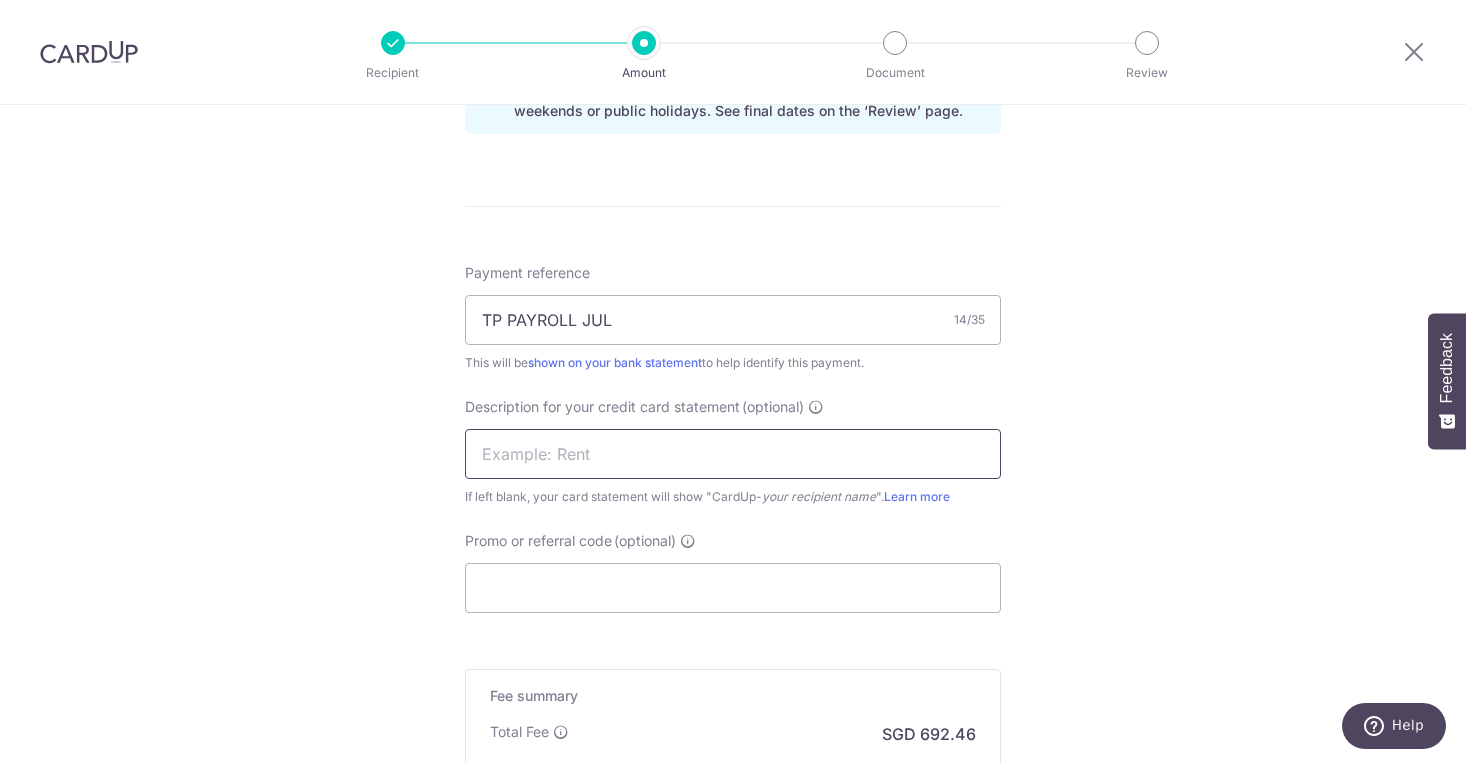 click at bounding box center (733, 454) 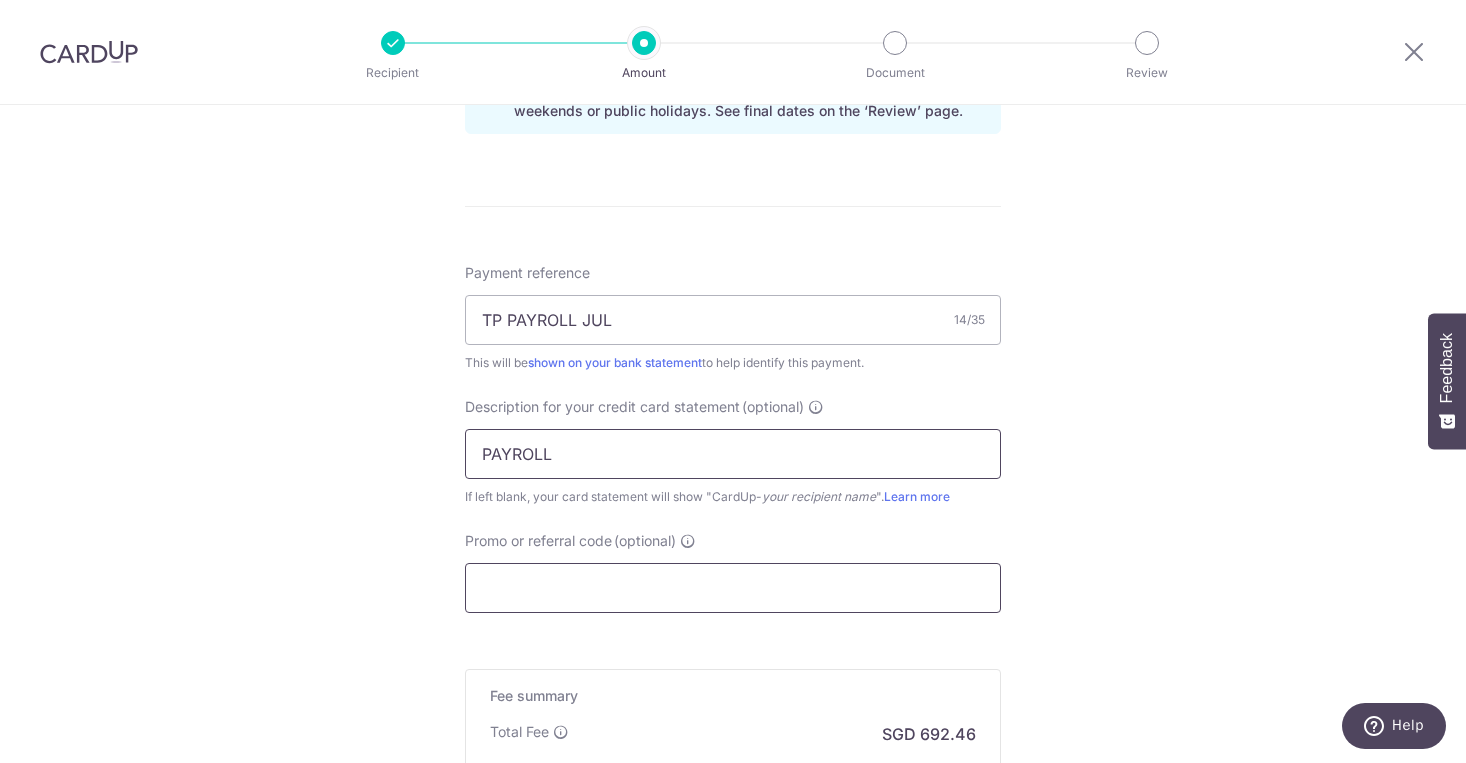 type on "PAYROLL" 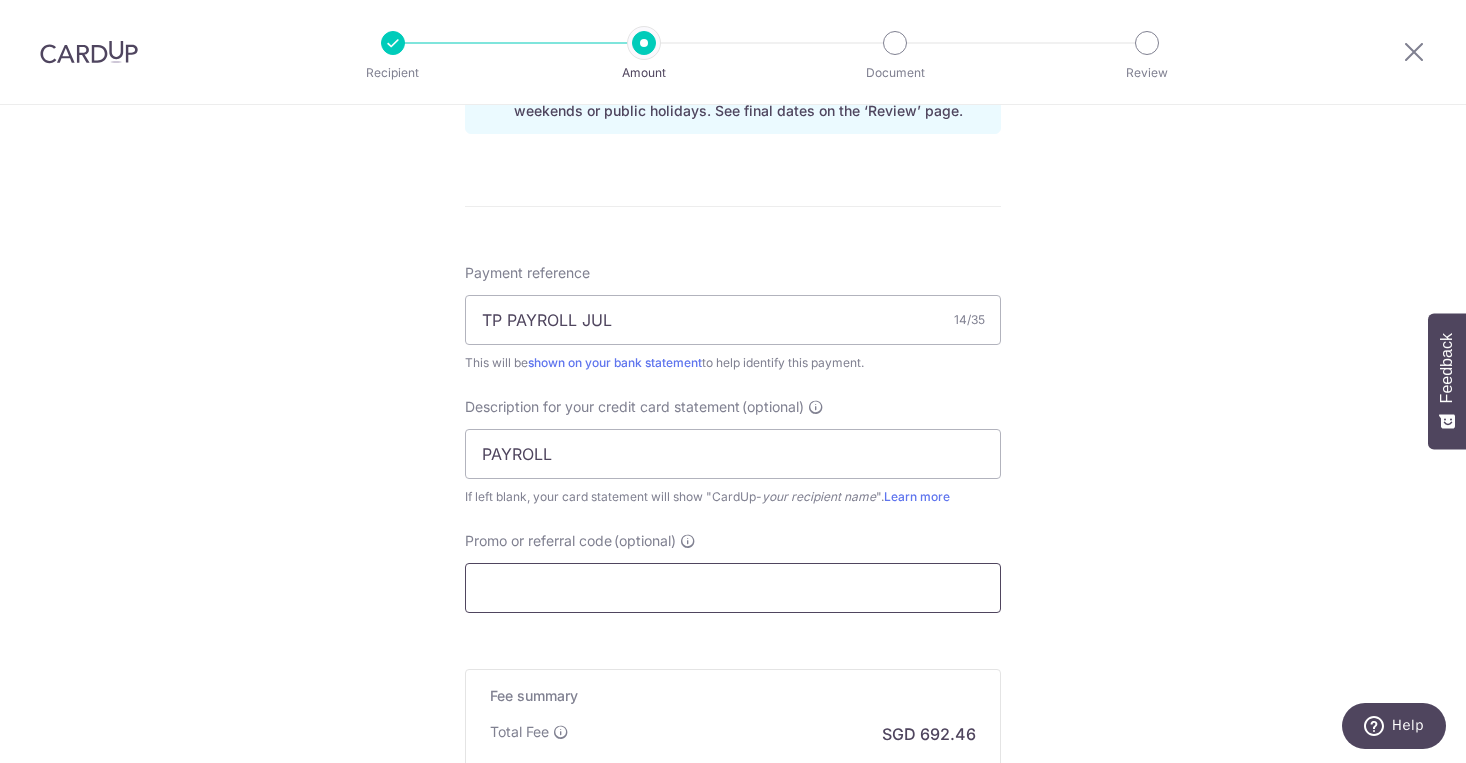 click on "Promo or referral code
(optional)" at bounding box center [733, 588] 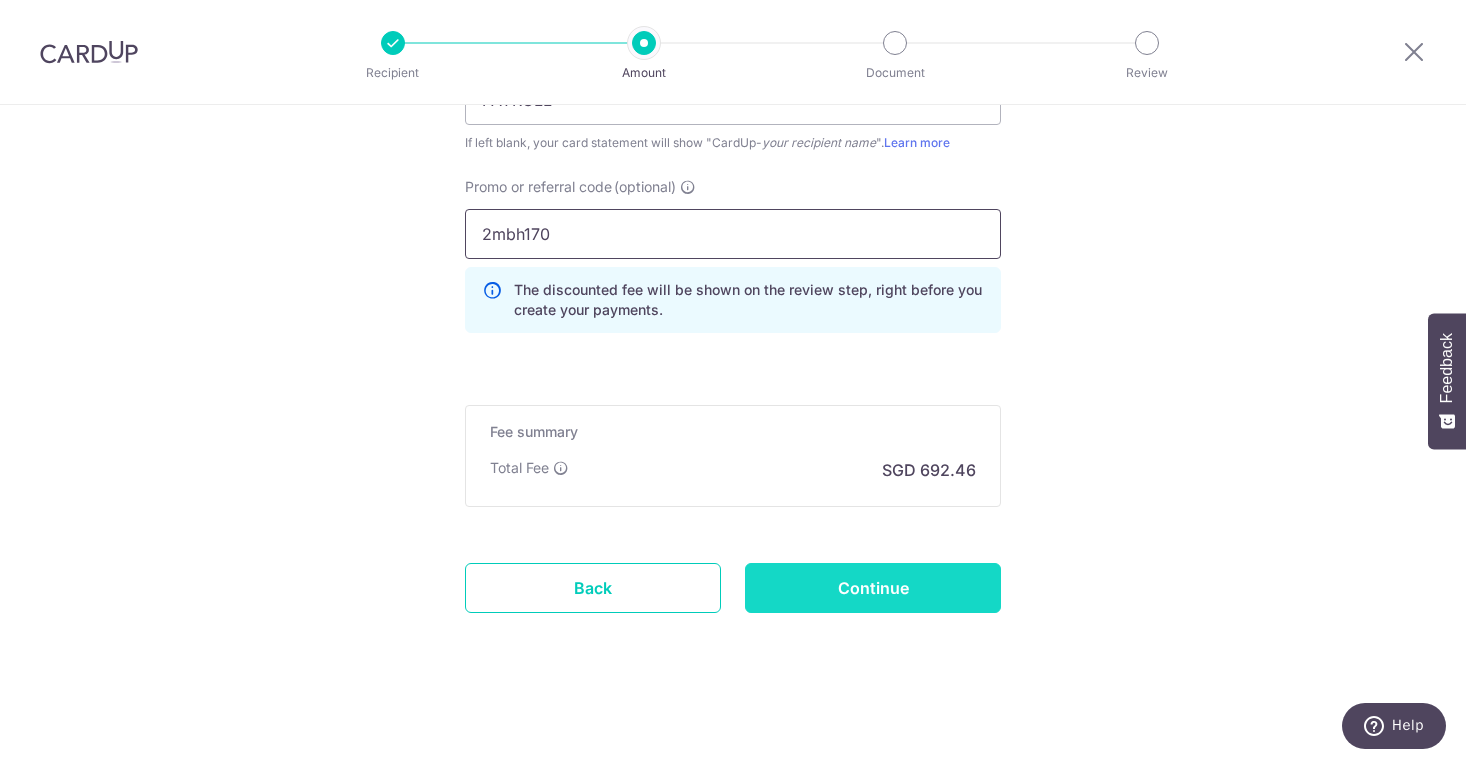 type on "2mbh170" 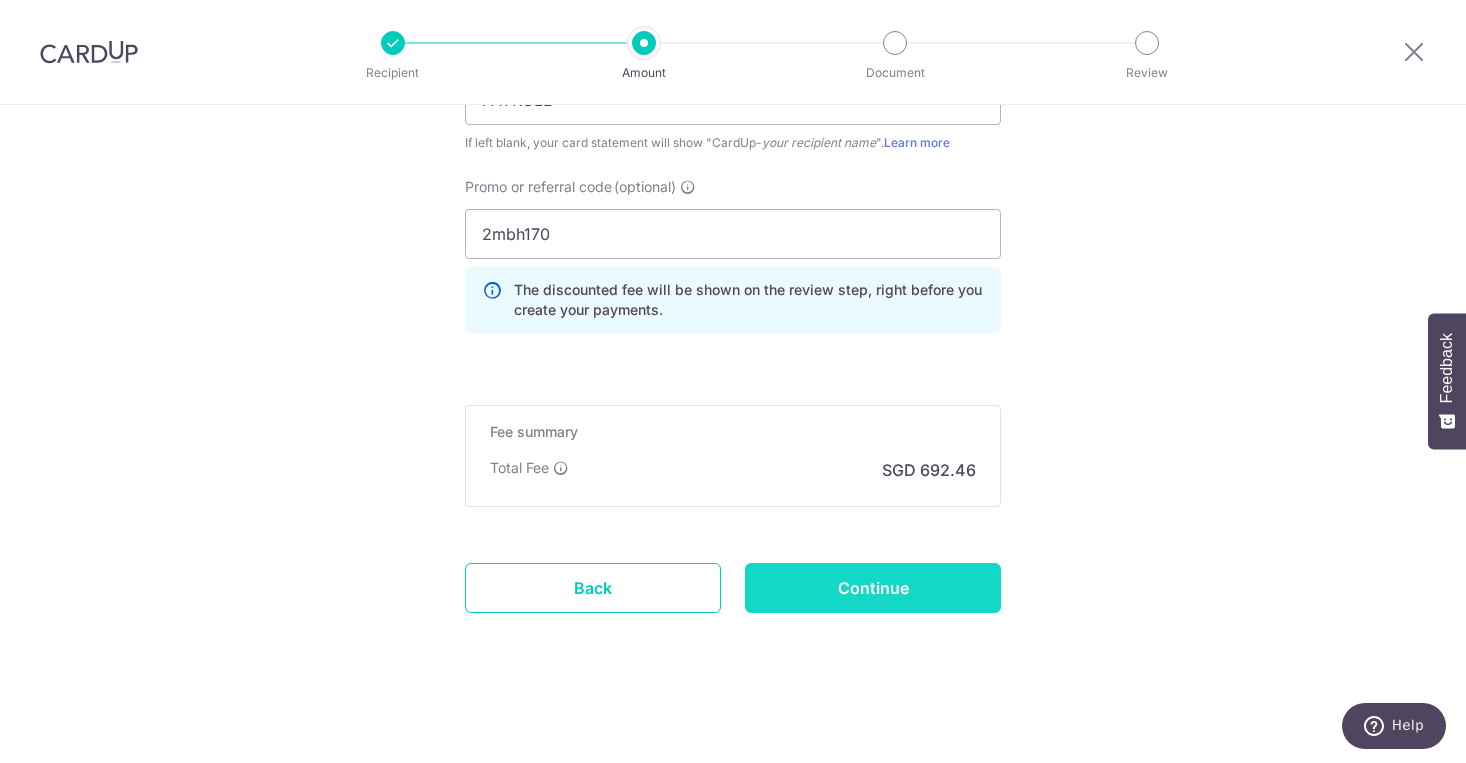 click on "Continue" at bounding box center [873, 588] 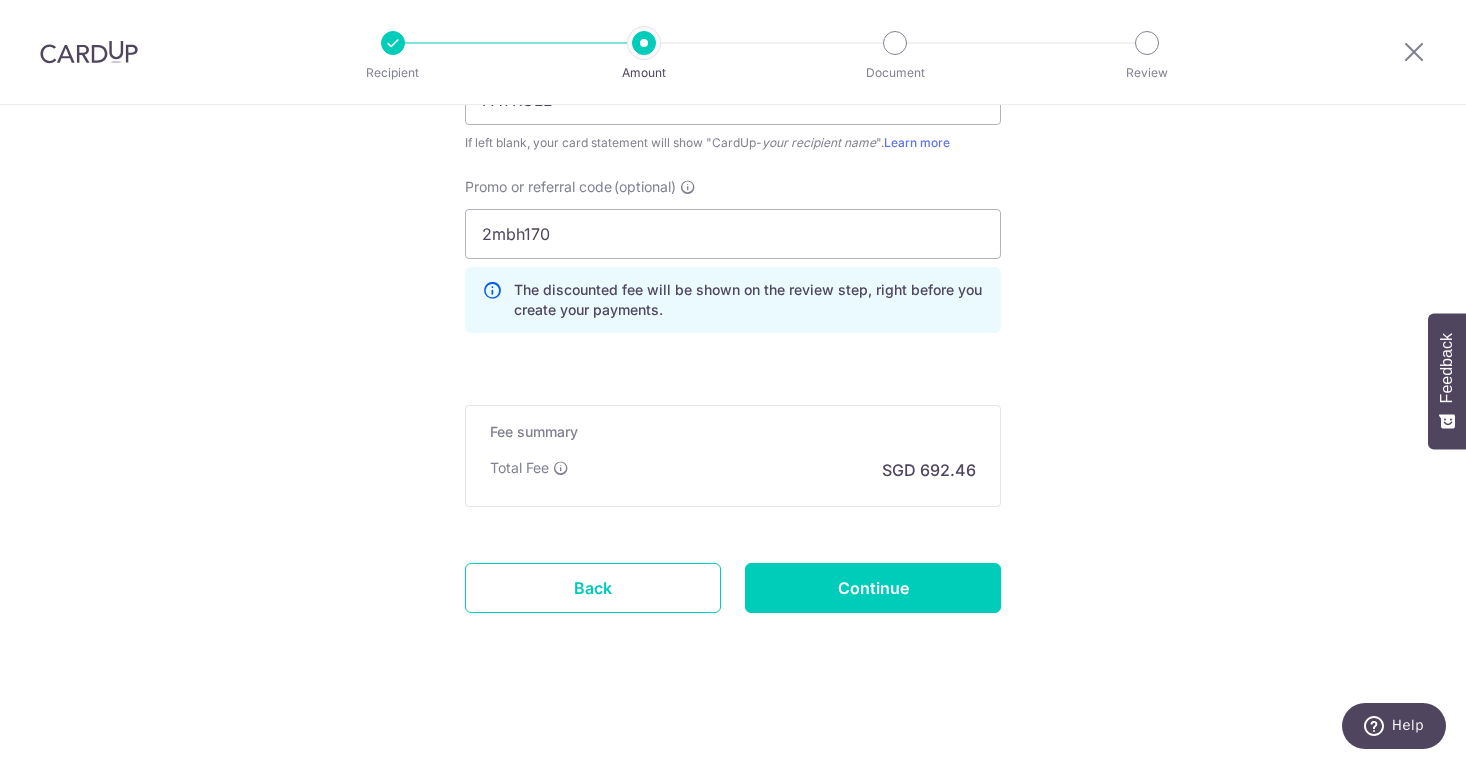 type on "Create Schedule" 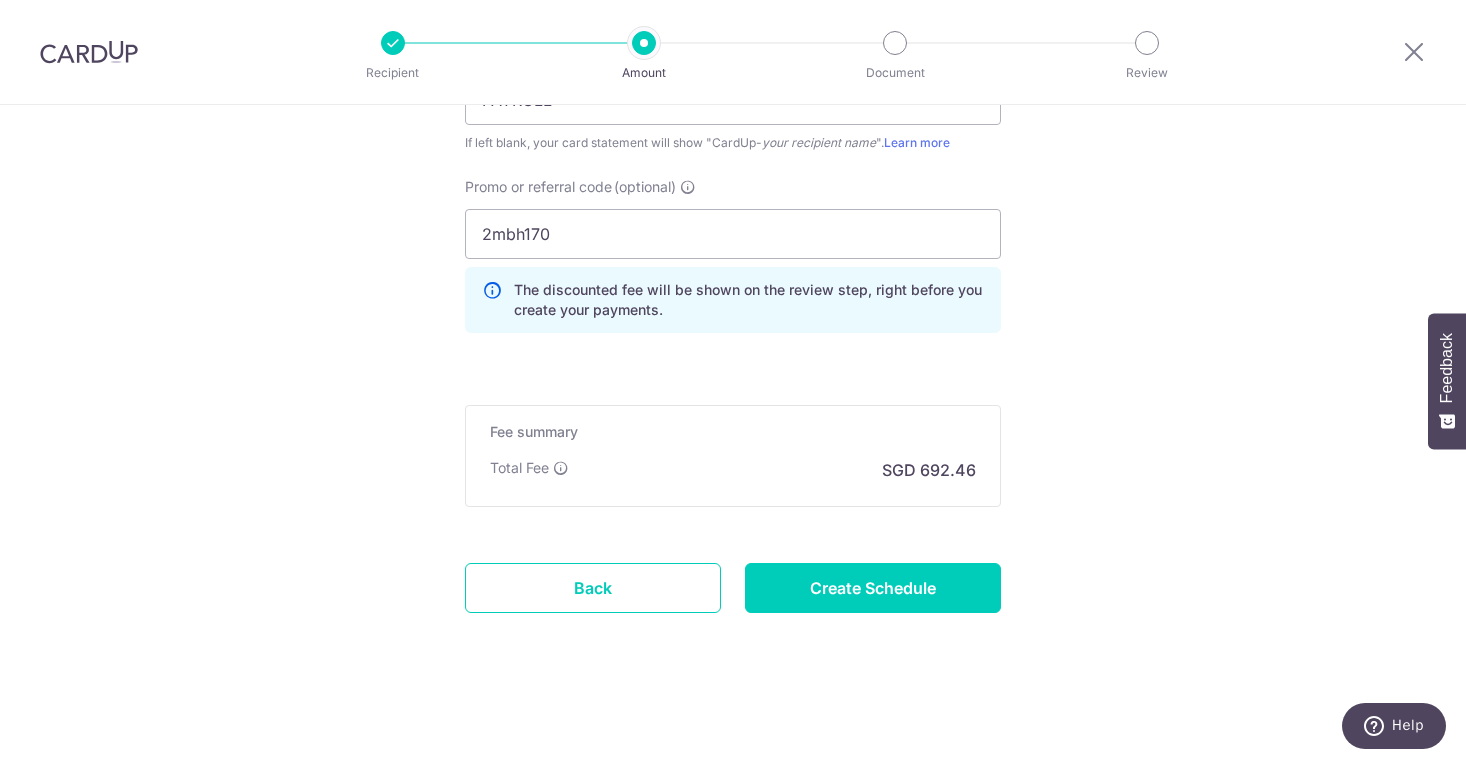 scroll, scrollTop: 1437, scrollLeft: 0, axis: vertical 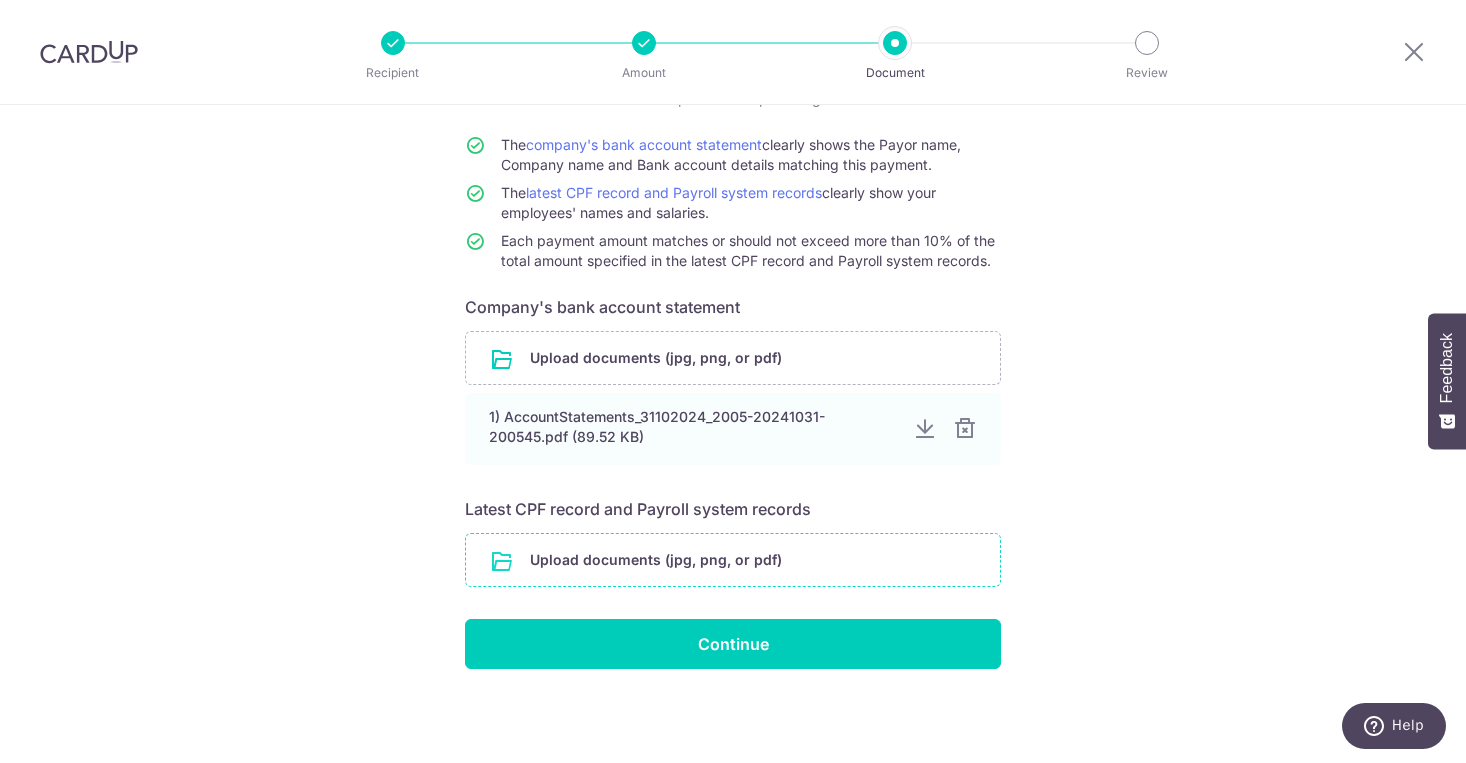 click at bounding box center [733, 560] 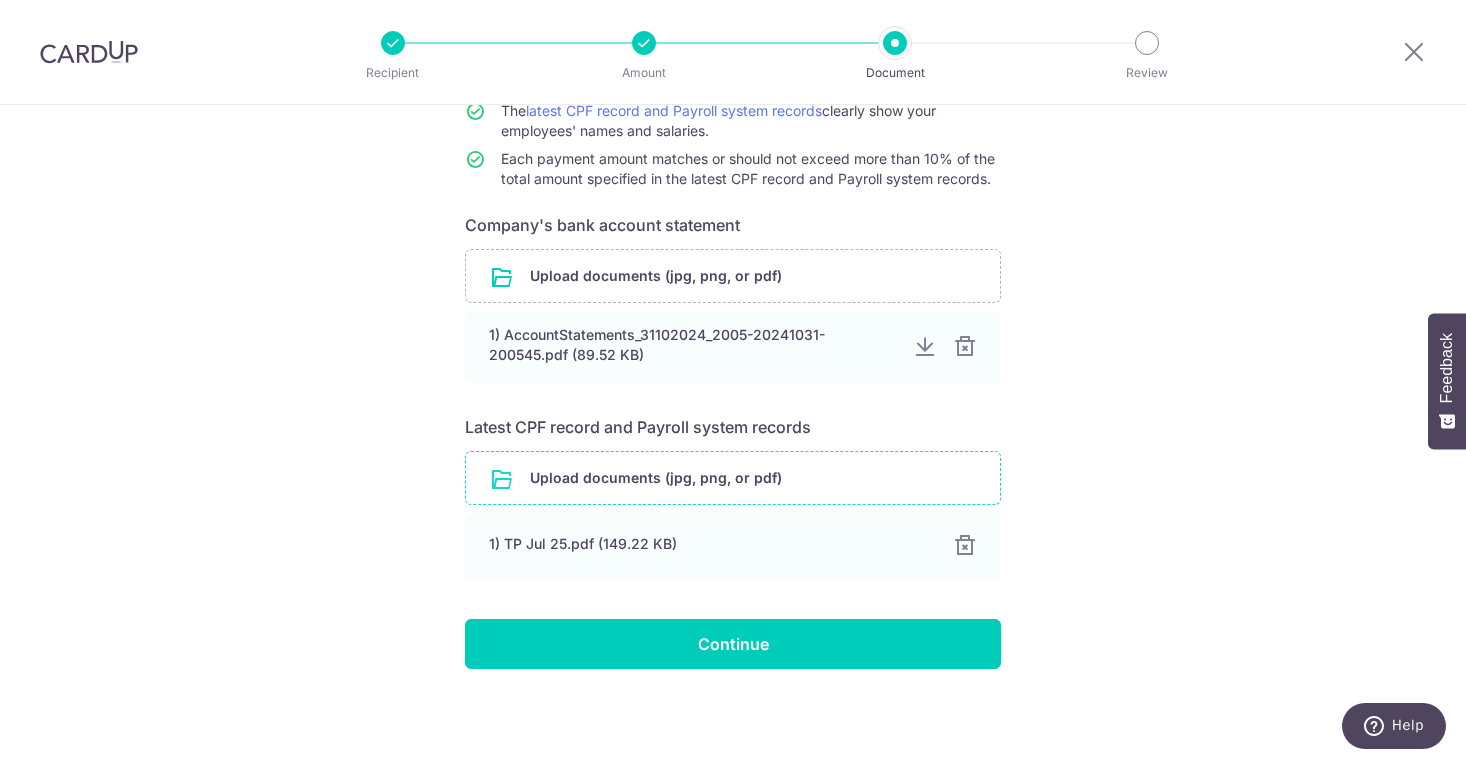 scroll, scrollTop: 250, scrollLeft: 0, axis: vertical 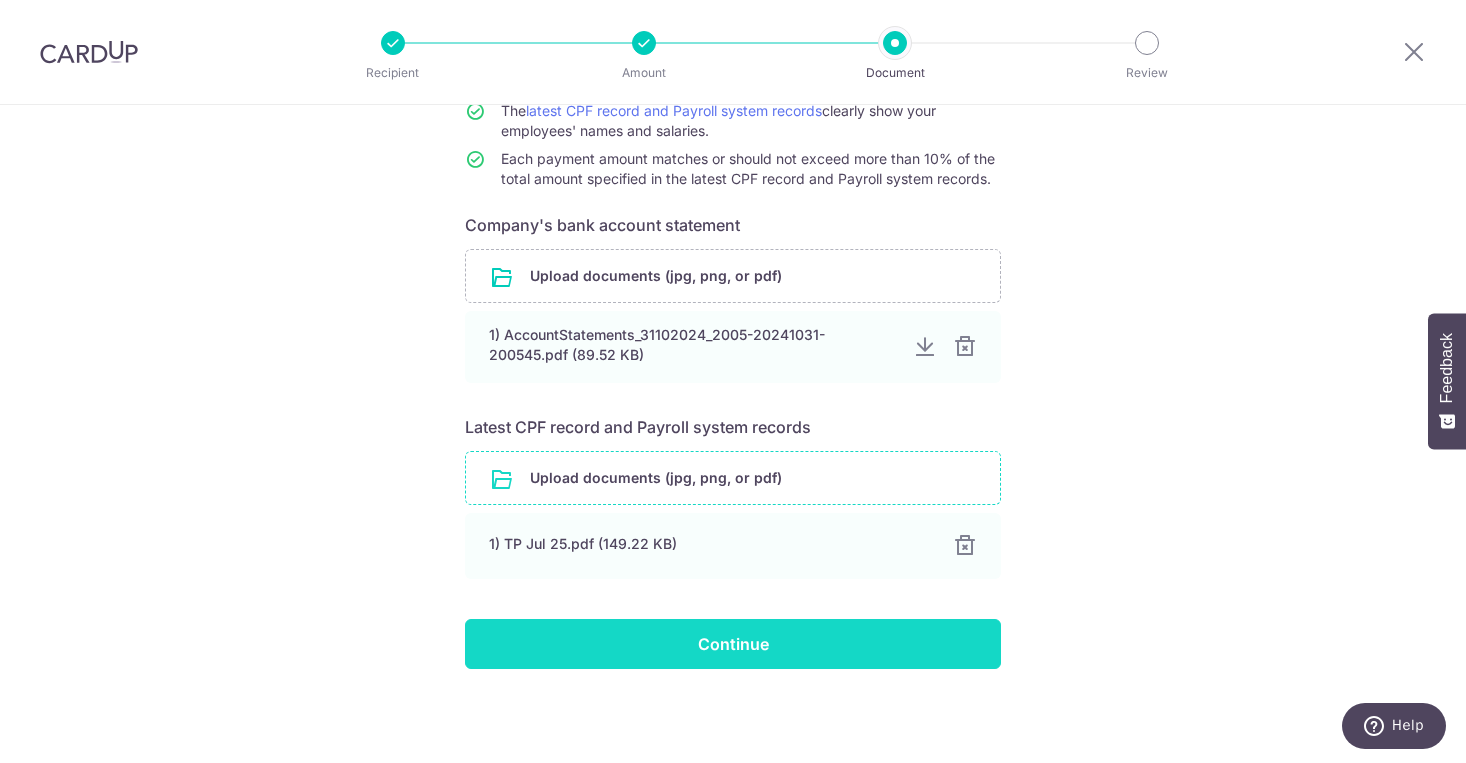 click on "Continue" at bounding box center [733, 644] 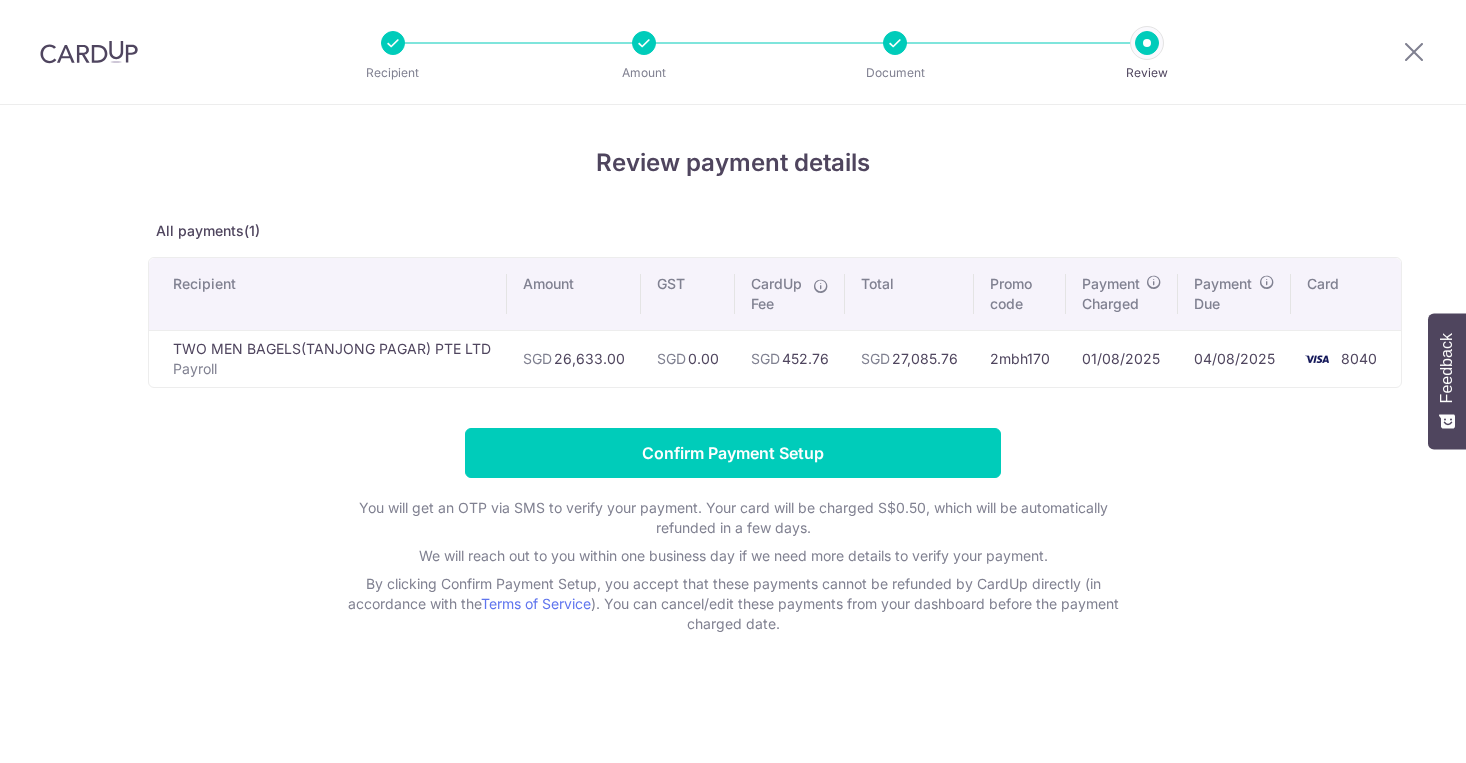 scroll, scrollTop: 0, scrollLeft: 0, axis: both 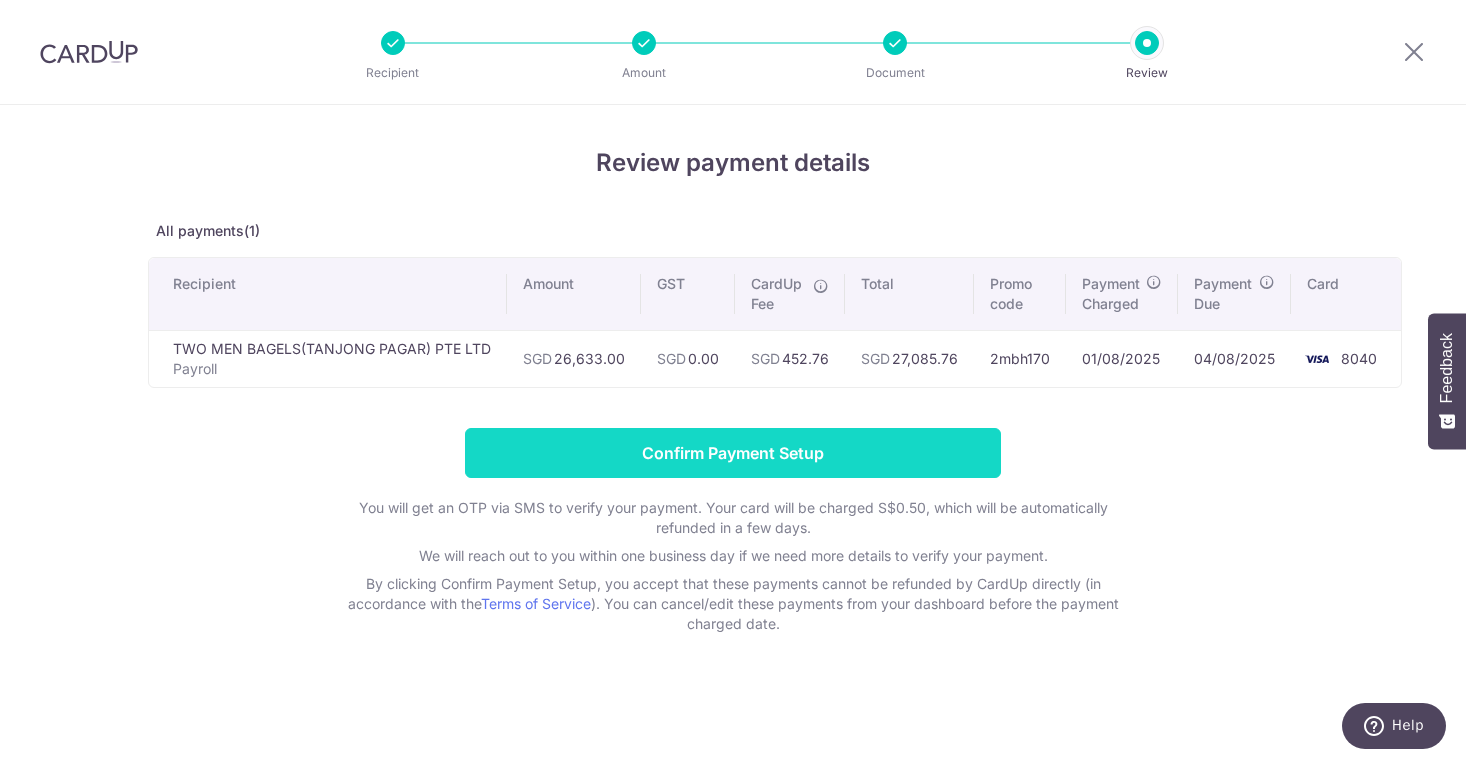 click on "Confirm Payment Setup" at bounding box center (733, 453) 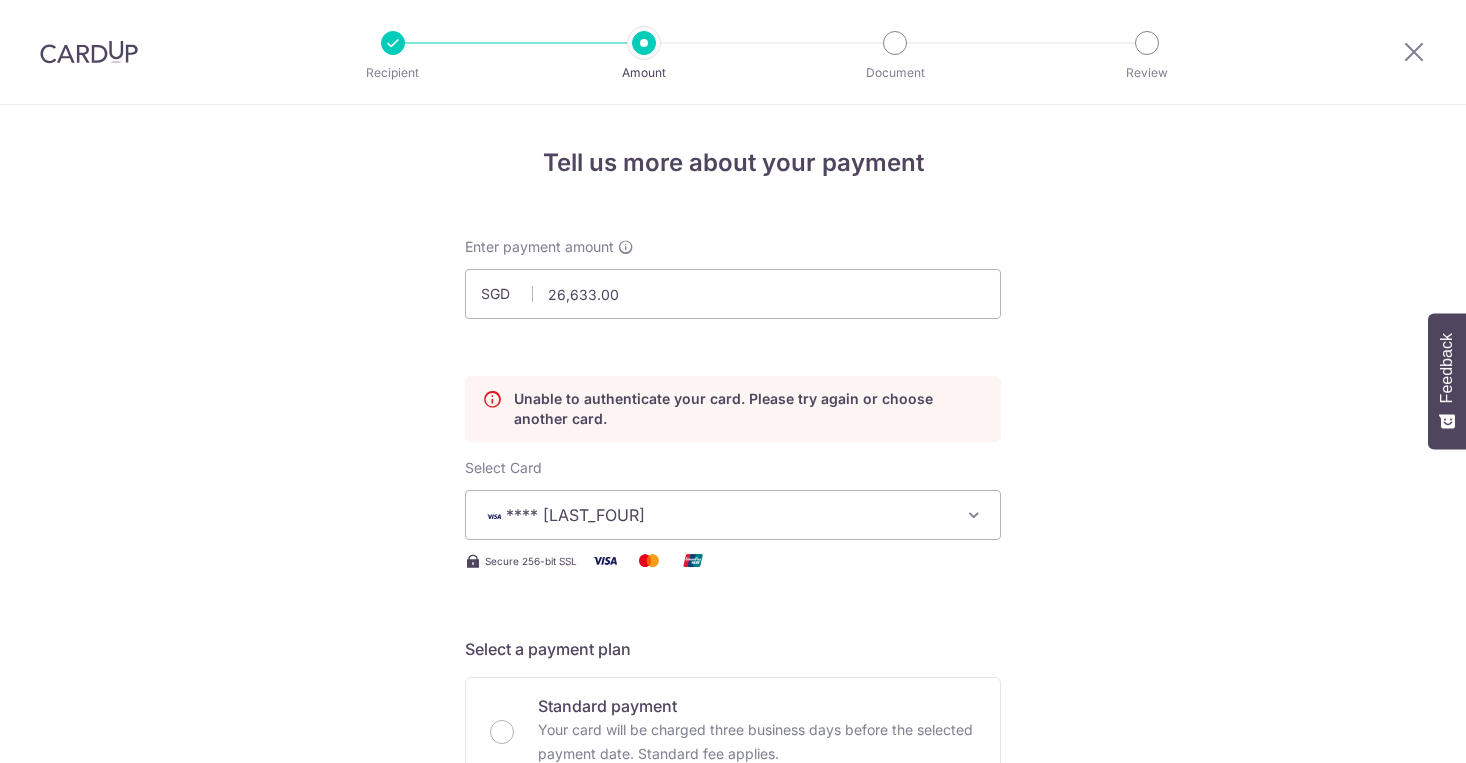 scroll, scrollTop: 0, scrollLeft: 0, axis: both 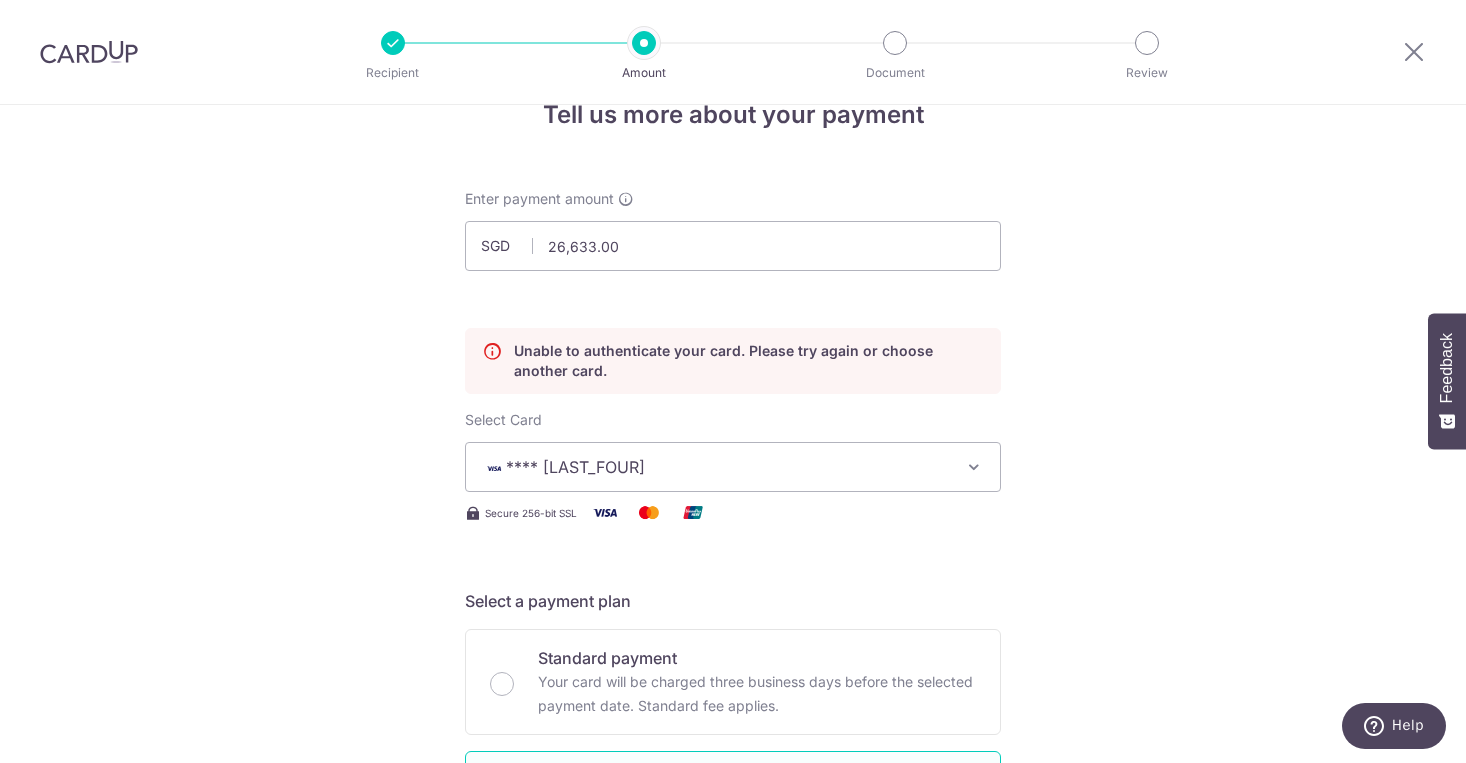 click on "**** [LAST_FOUR]" at bounding box center [715, 467] 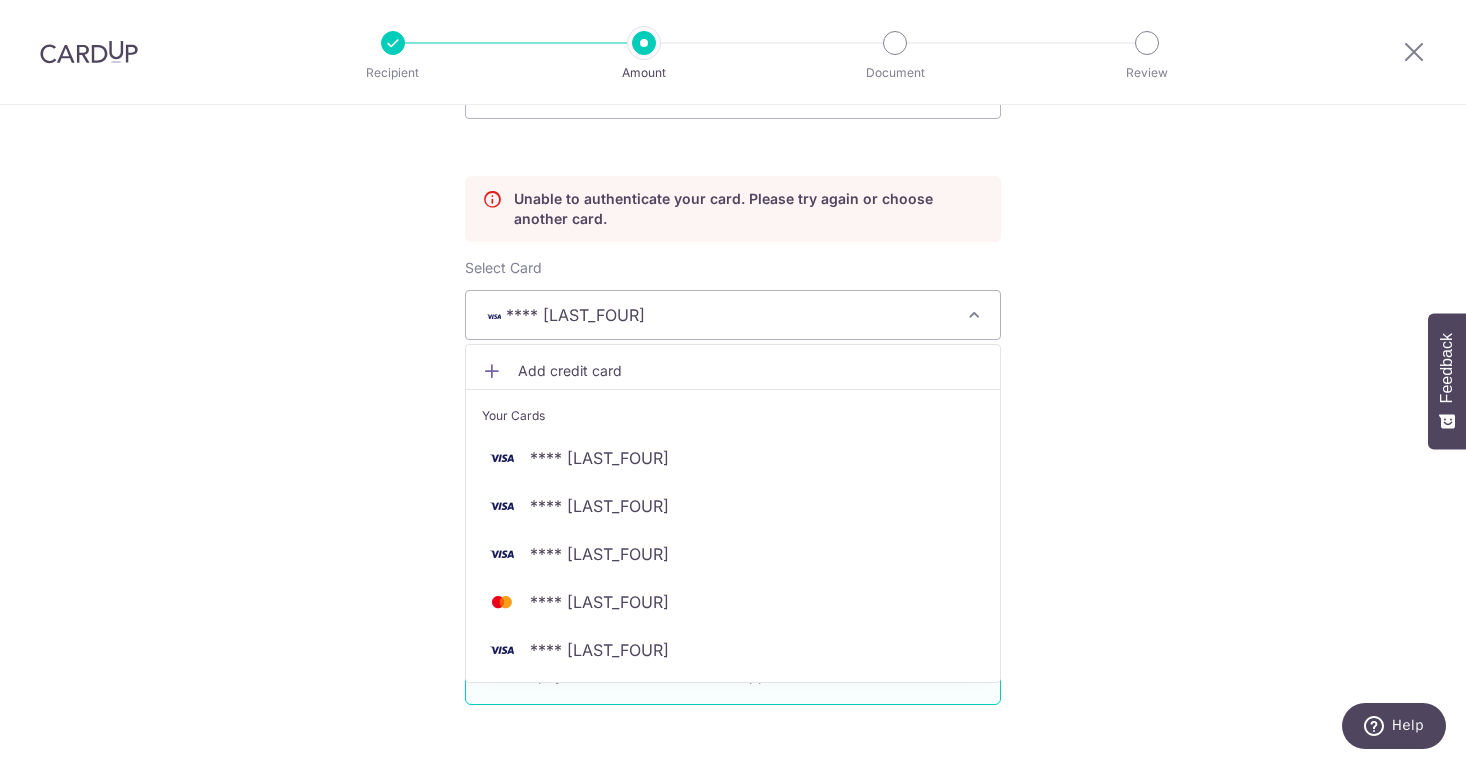 scroll, scrollTop: 315, scrollLeft: 0, axis: vertical 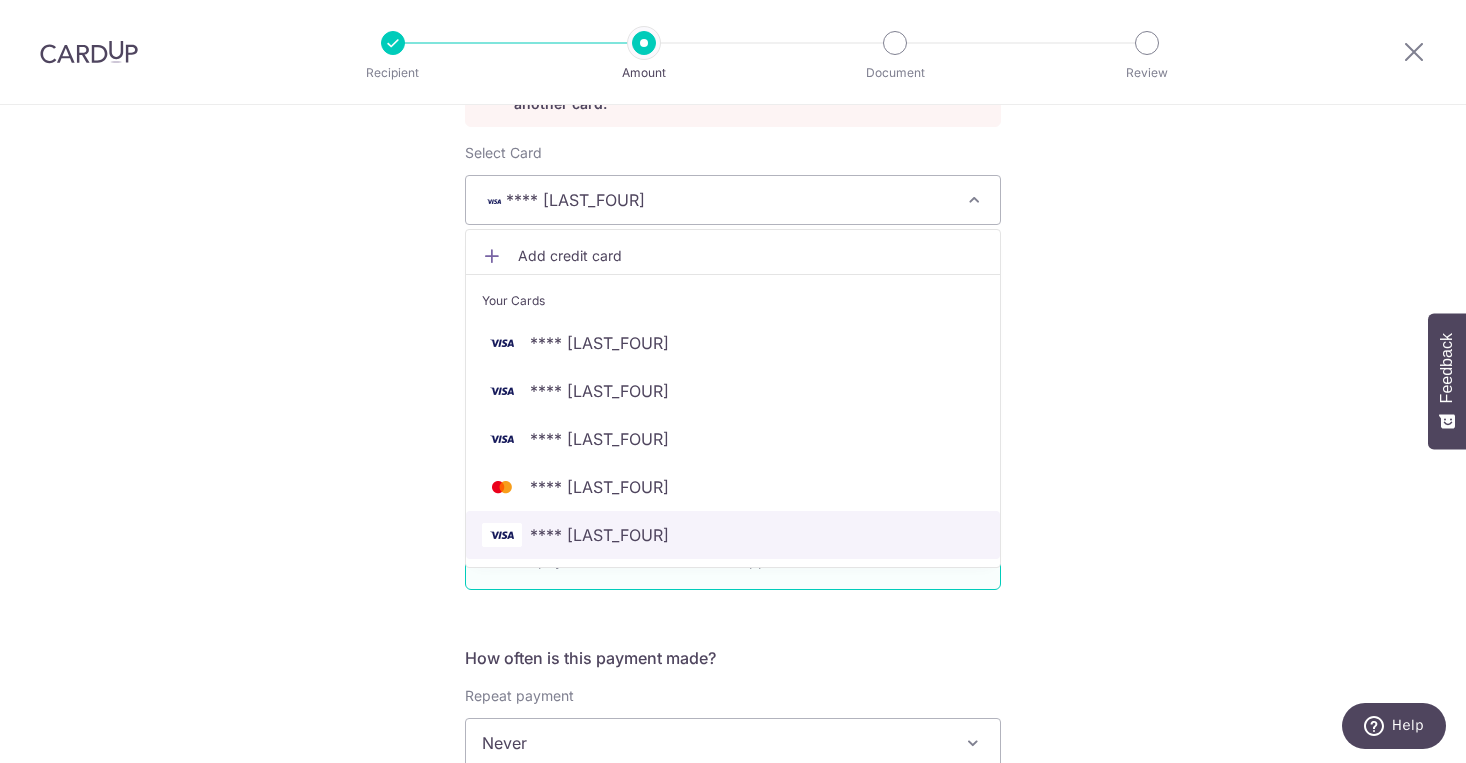 click on "**** 8040" at bounding box center (733, 535) 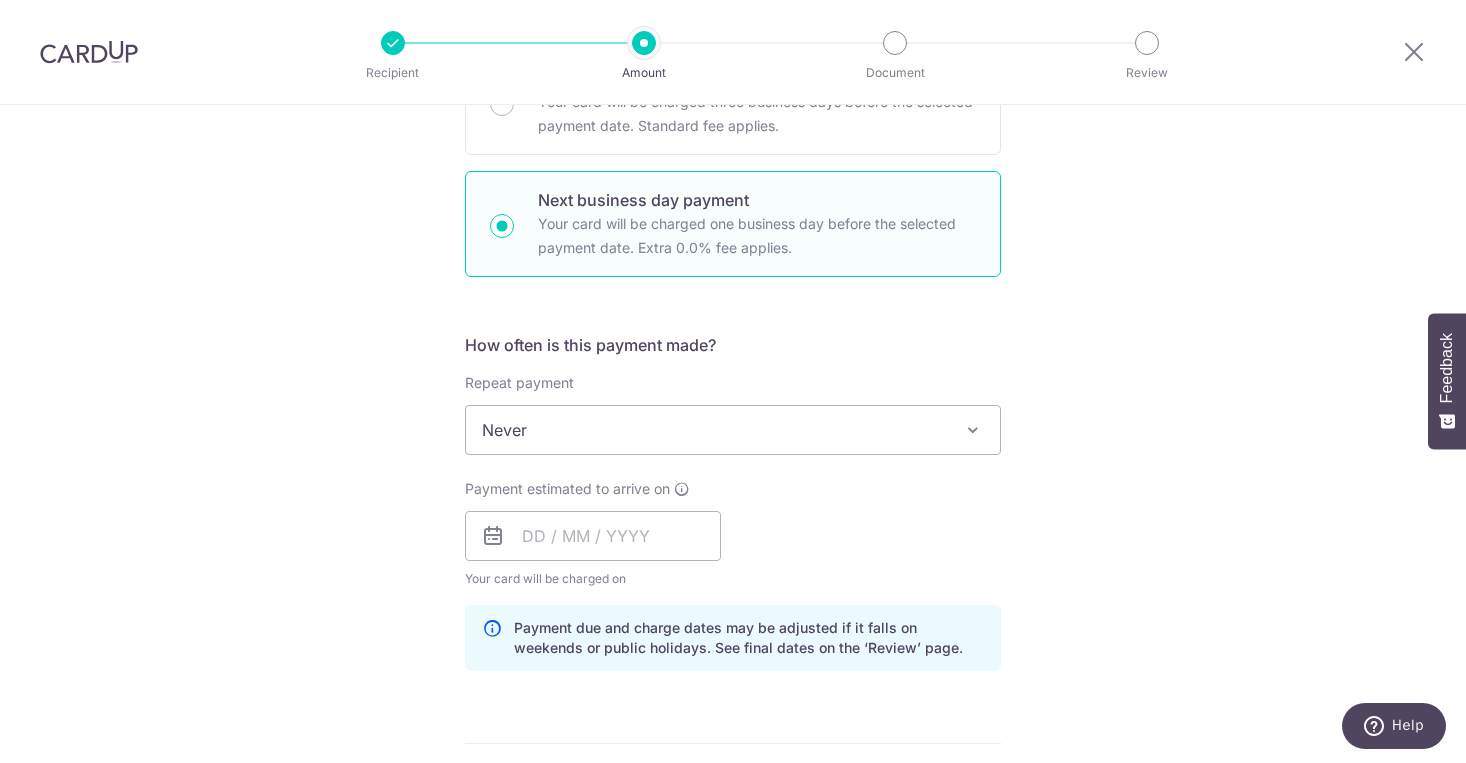 scroll, scrollTop: 692, scrollLeft: 0, axis: vertical 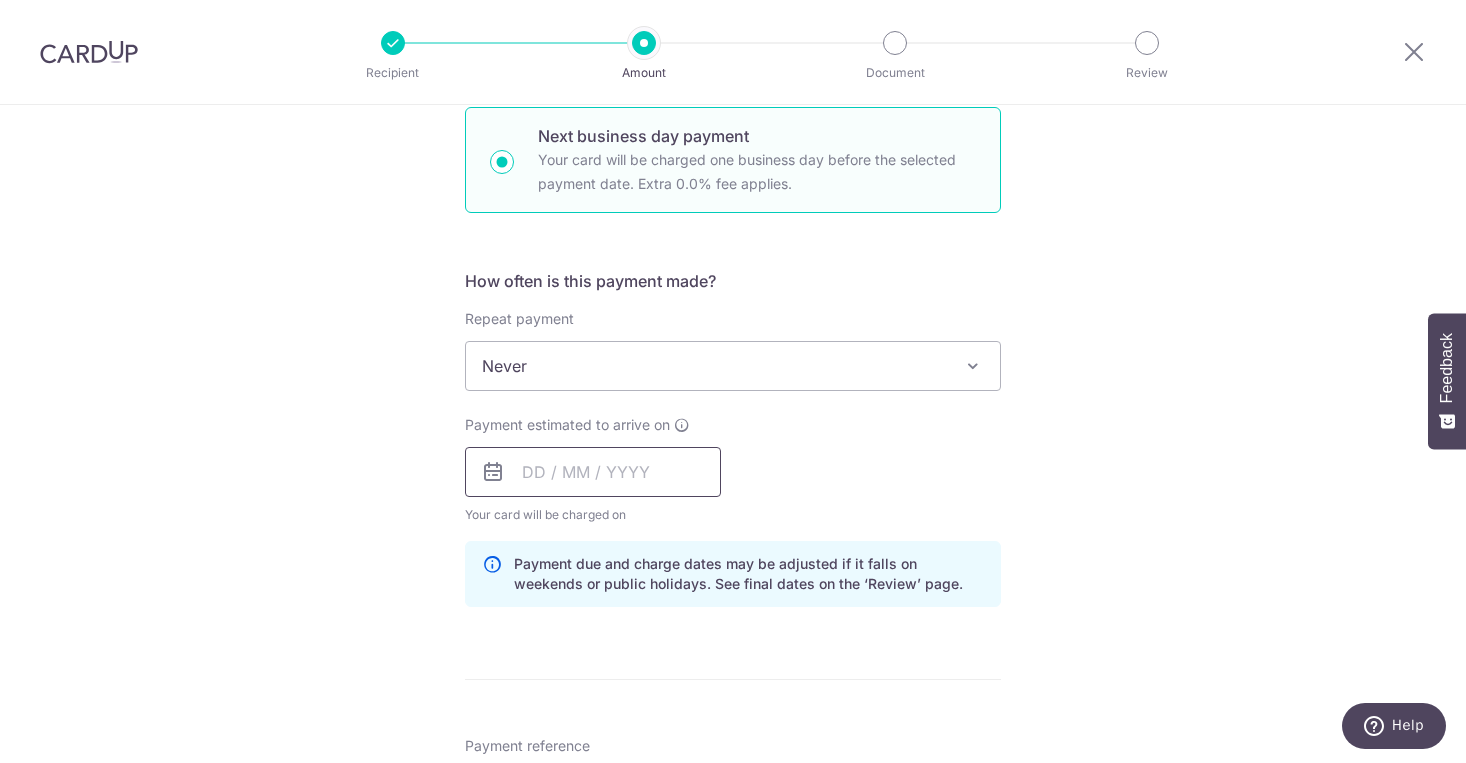 click at bounding box center (593, 472) 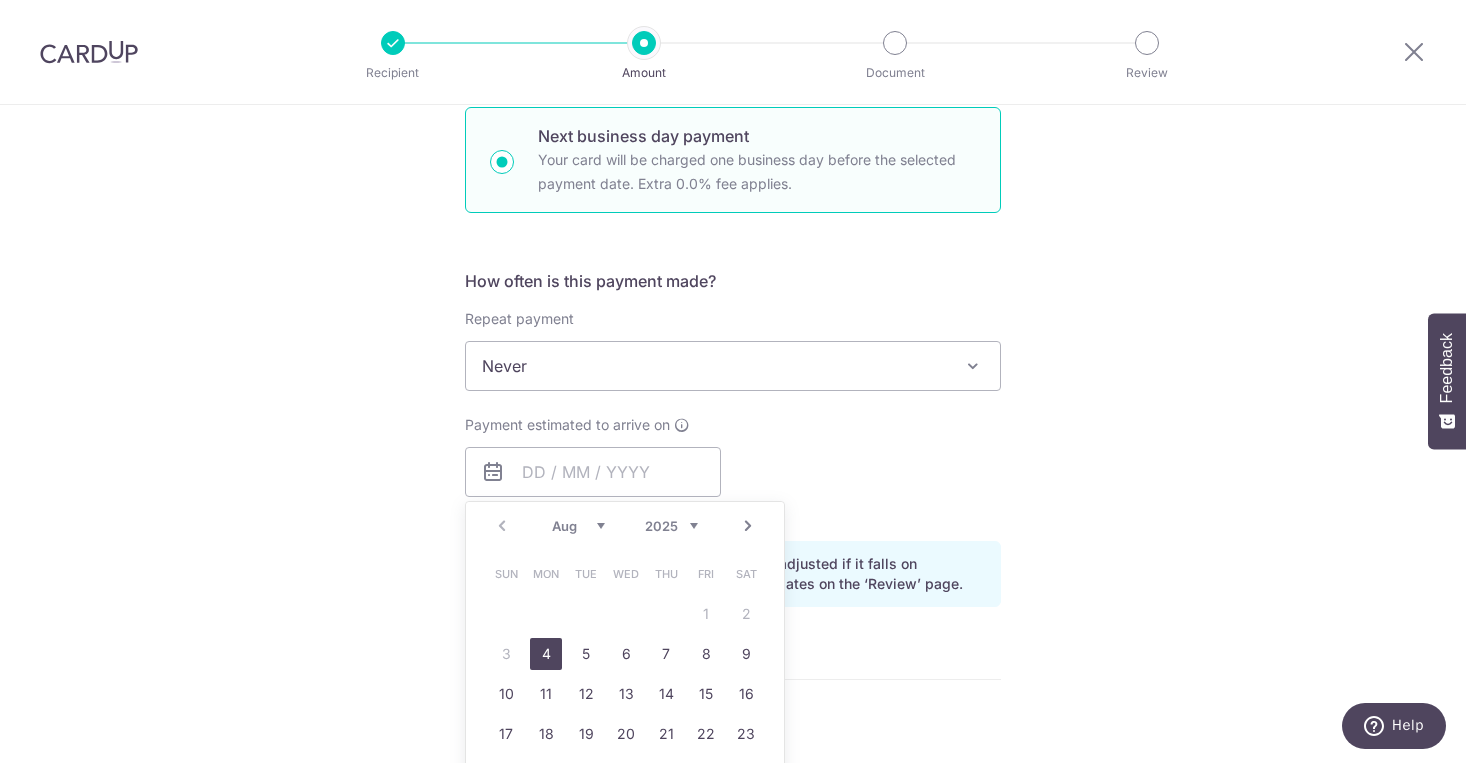 click on "4" at bounding box center (546, 654) 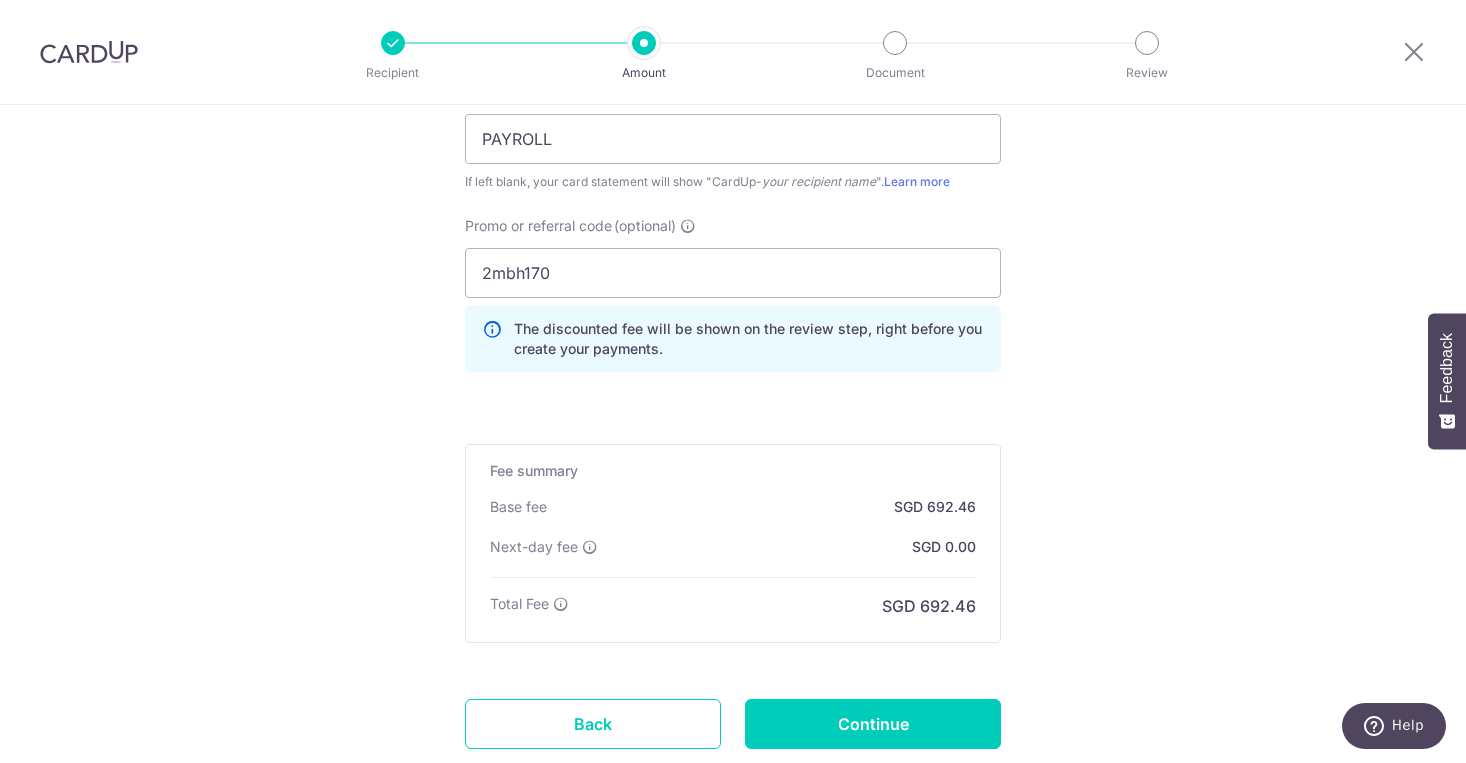 scroll, scrollTop: 1593, scrollLeft: 0, axis: vertical 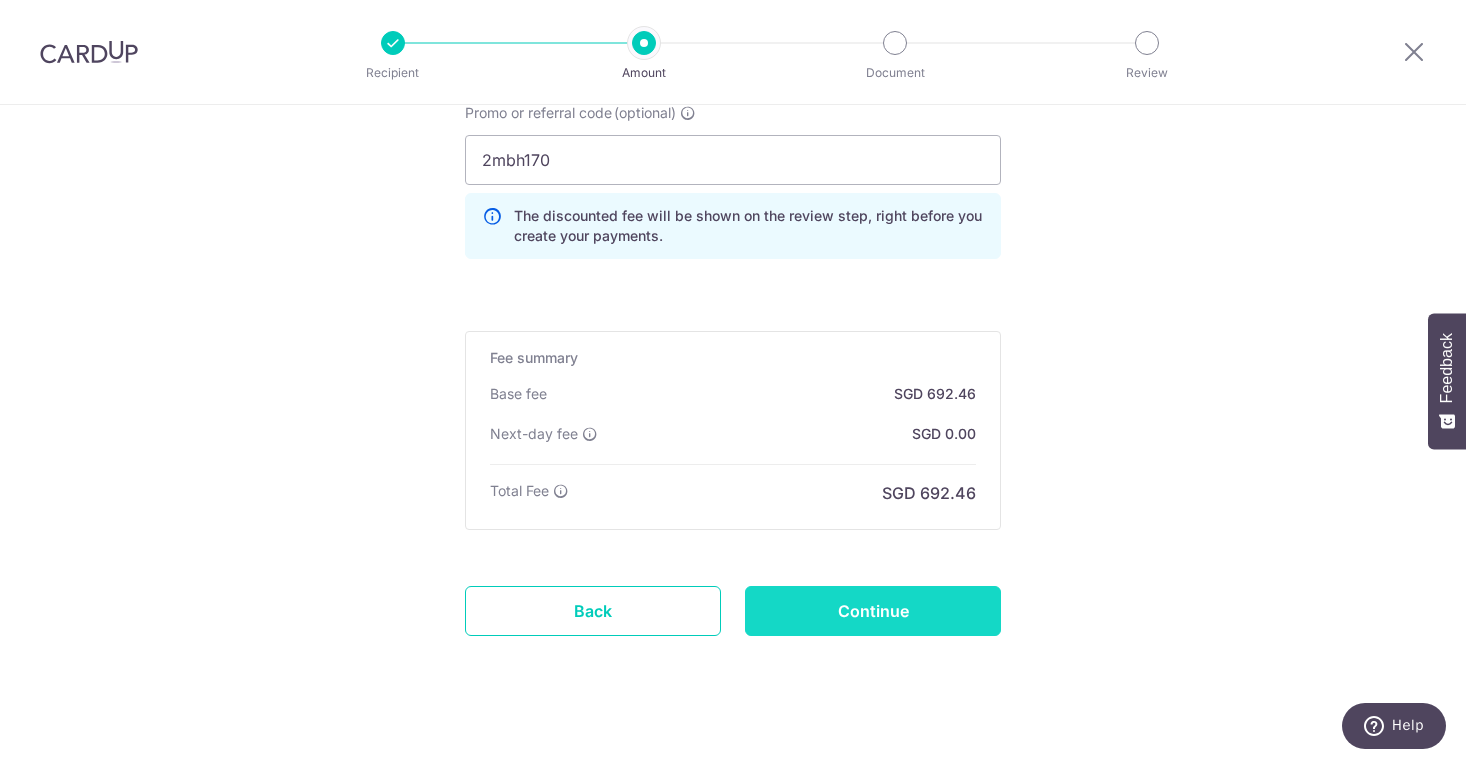 click on "Continue" at bounding box center (873, 611) 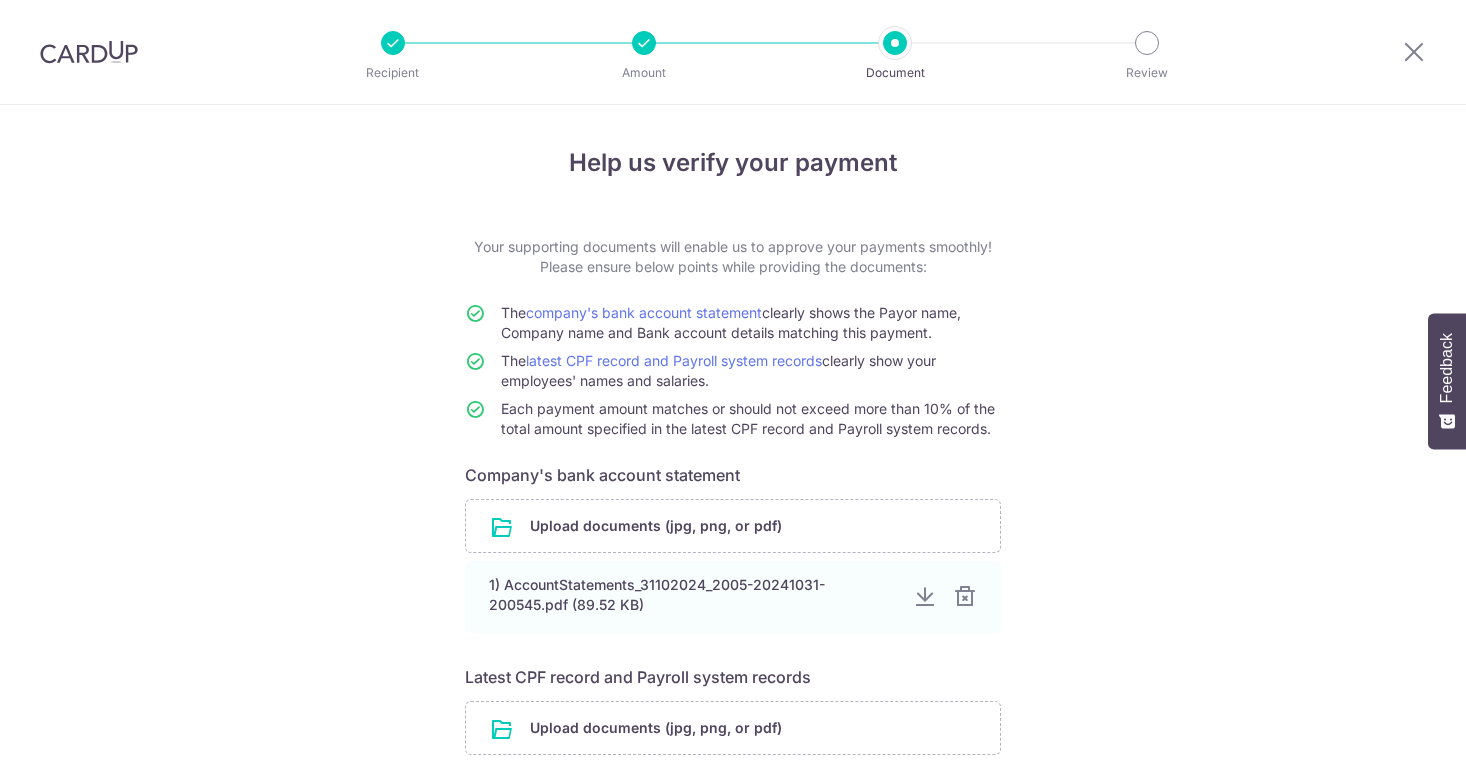 scroll, scrollTop: 0, scrollLeft: 0, axis: both 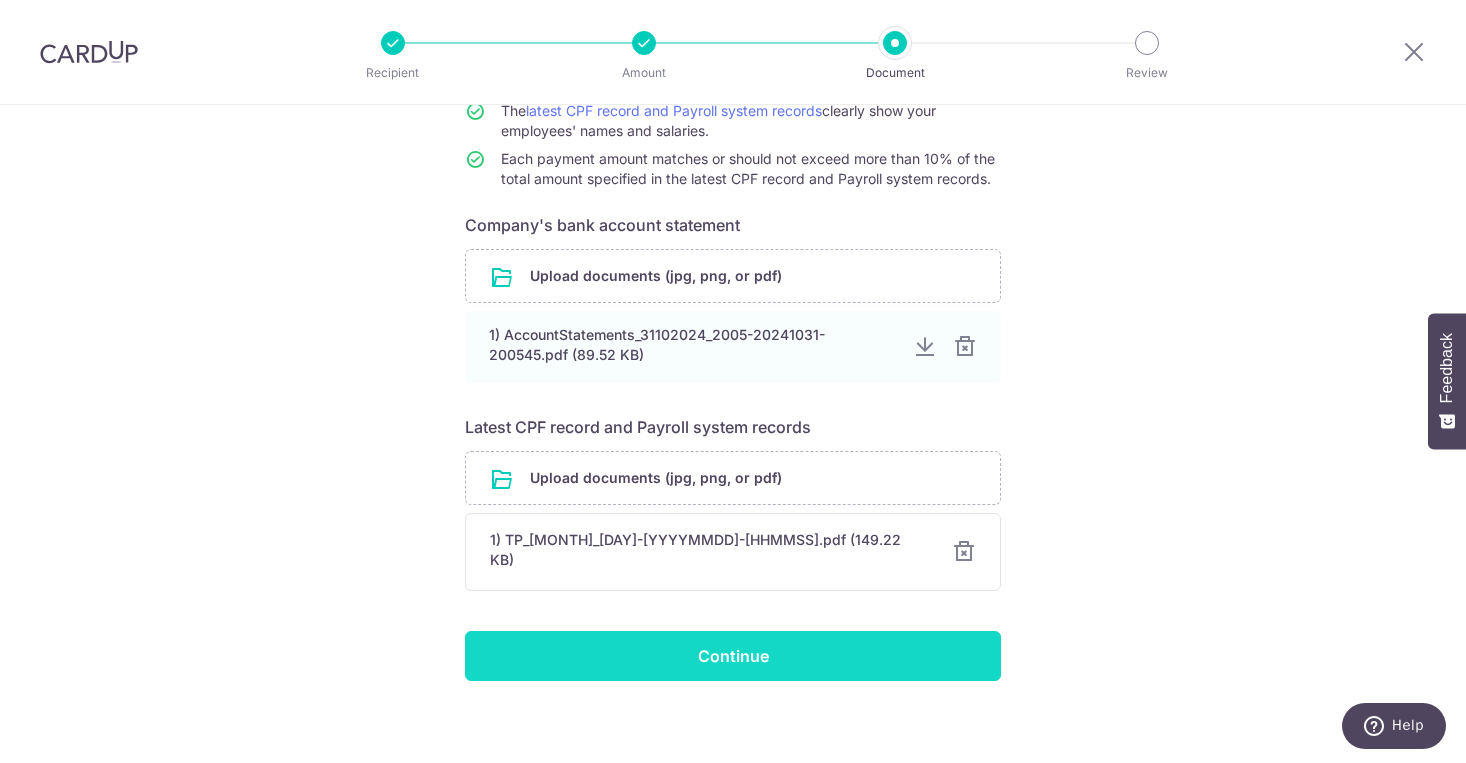 click on "Continue" at bounding box center [733, 656] 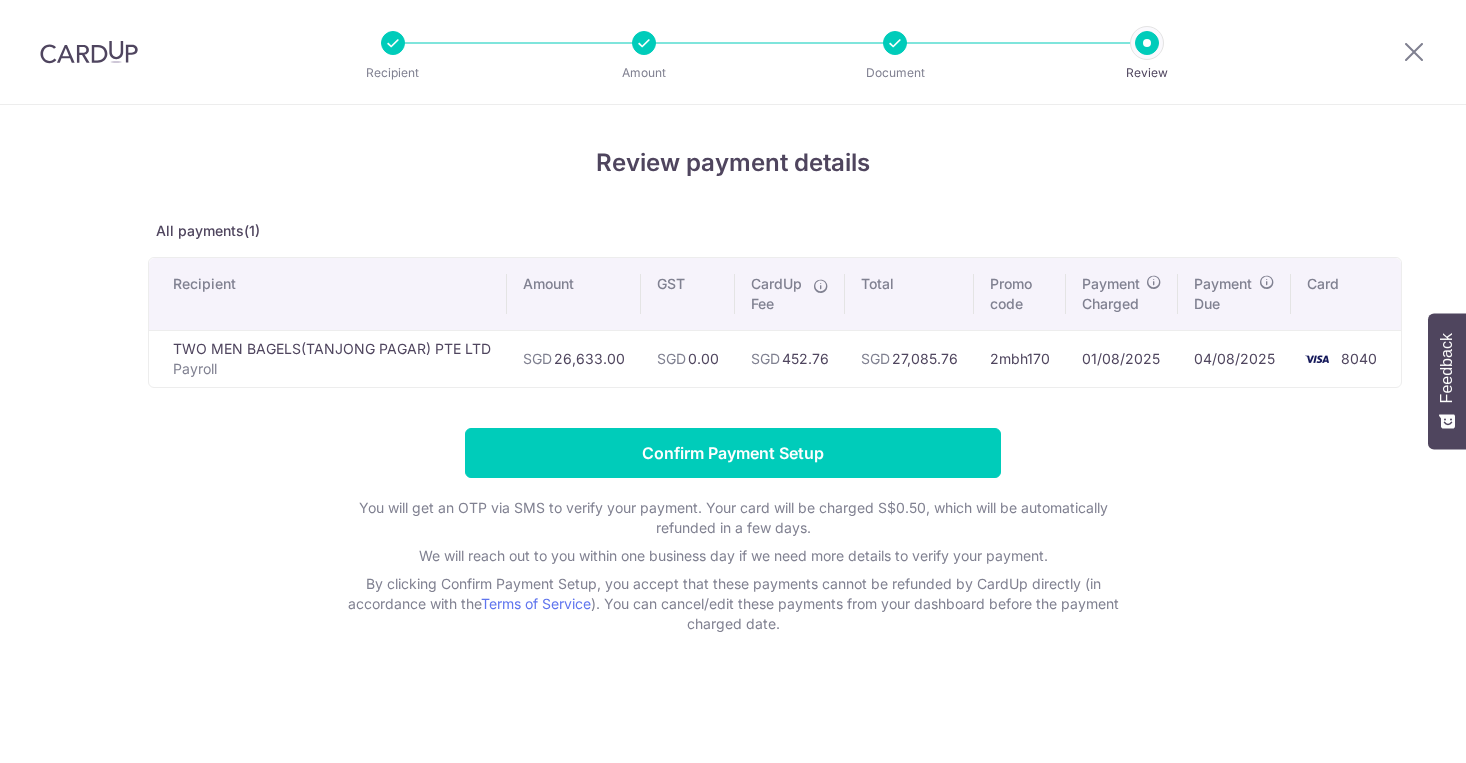 scroll, scrollTop: 0, scrollLeft: 0, axis: both 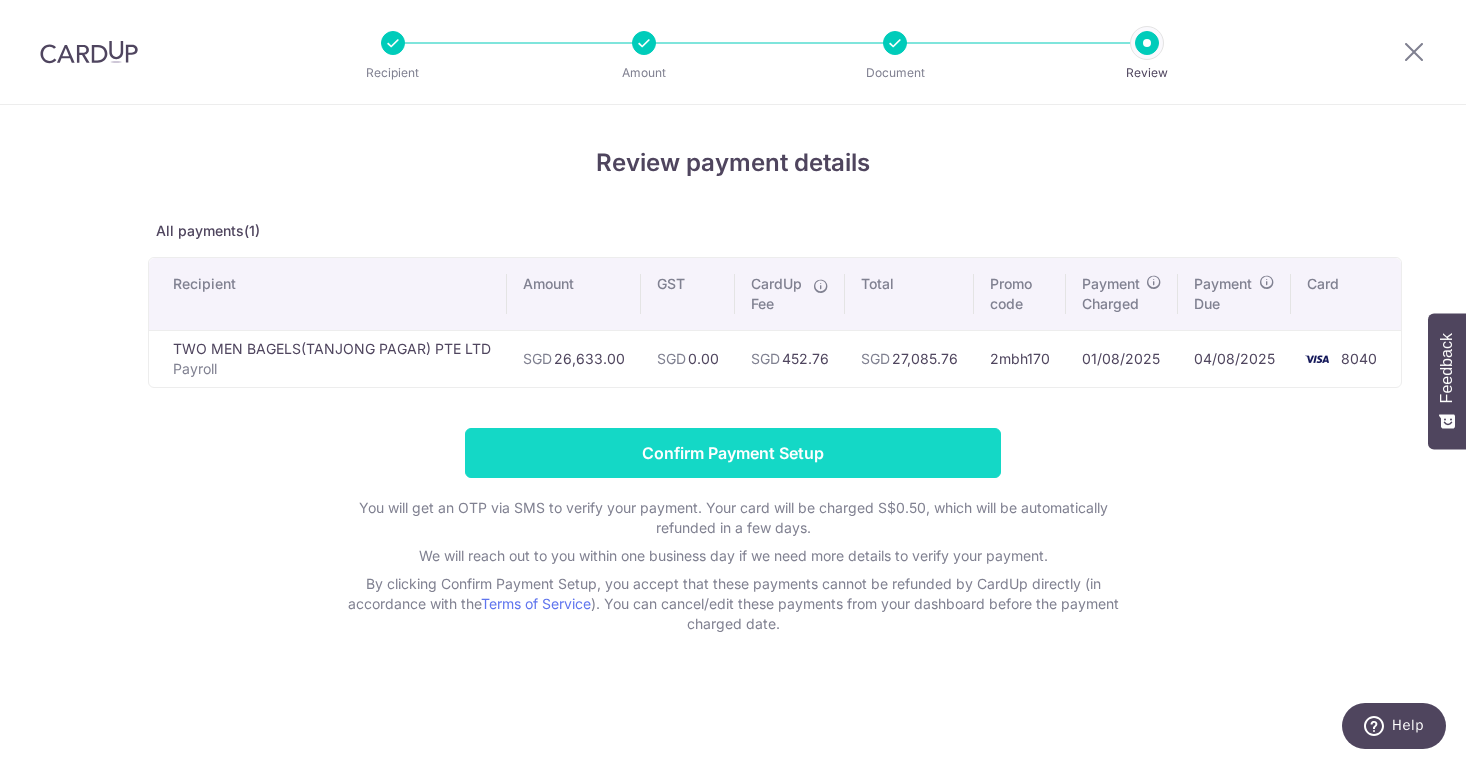 click on "Confirm Payment Setup" at bounding box center (733, 453) 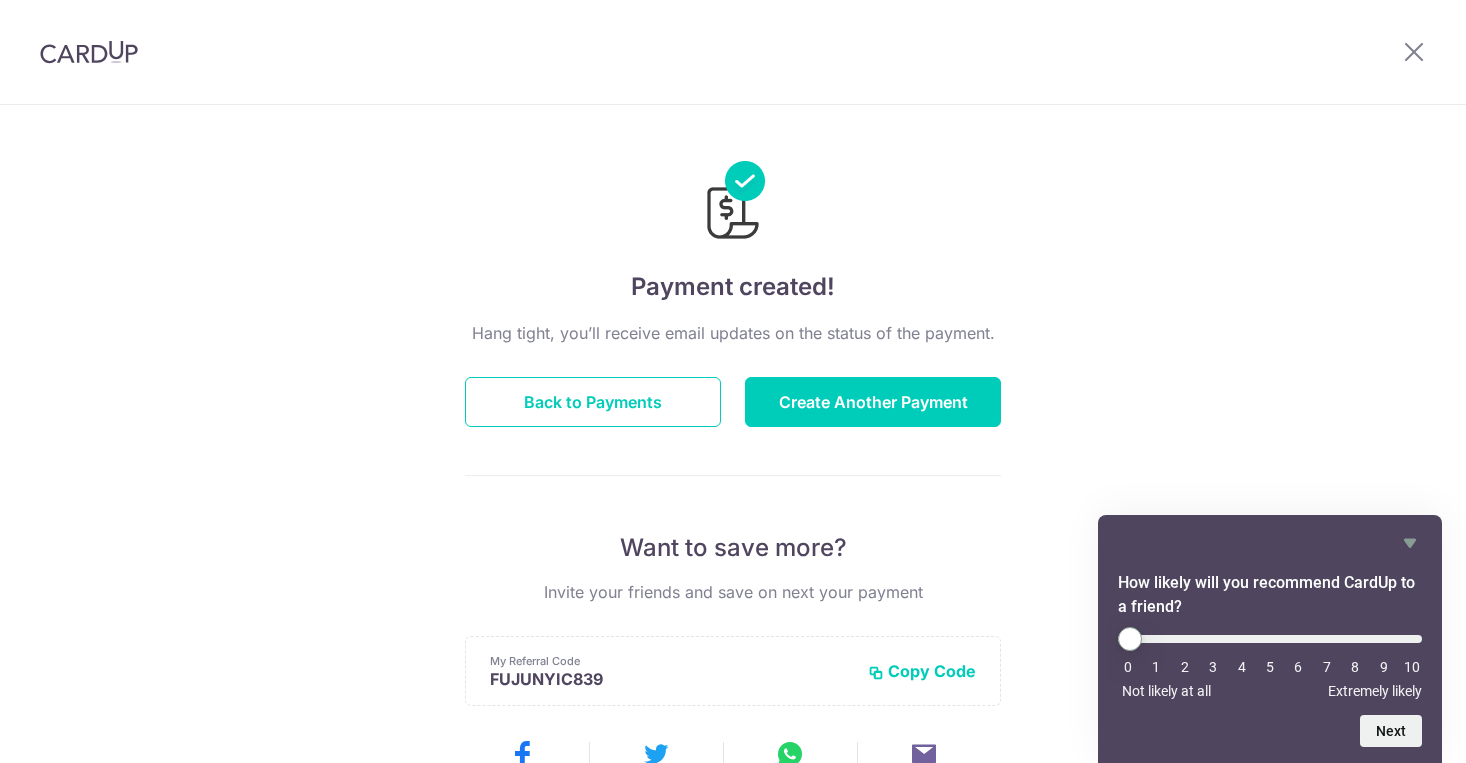 scroll, scrollTop: 0, scrollLeft: 0, axis: both 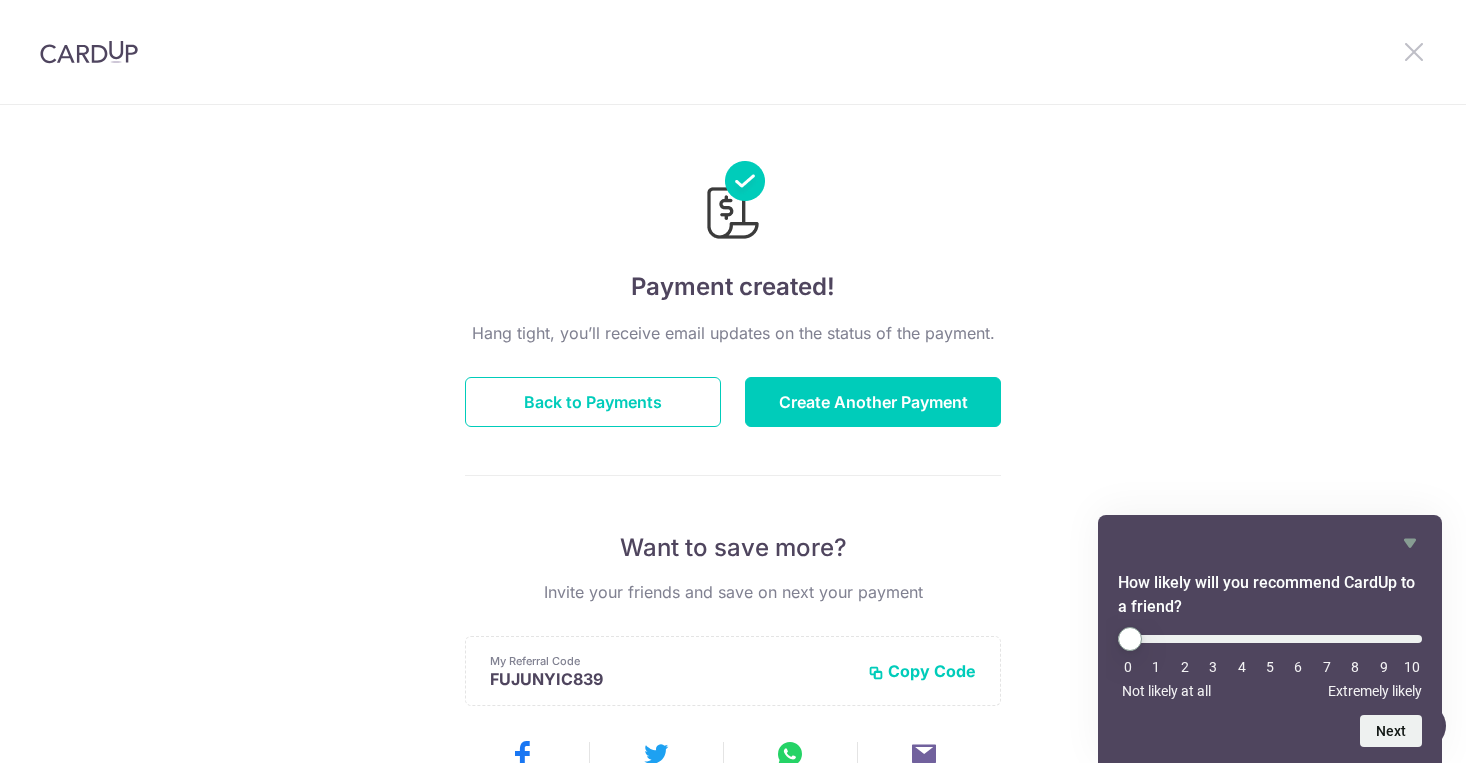 click at bounding box center (1414, 51) 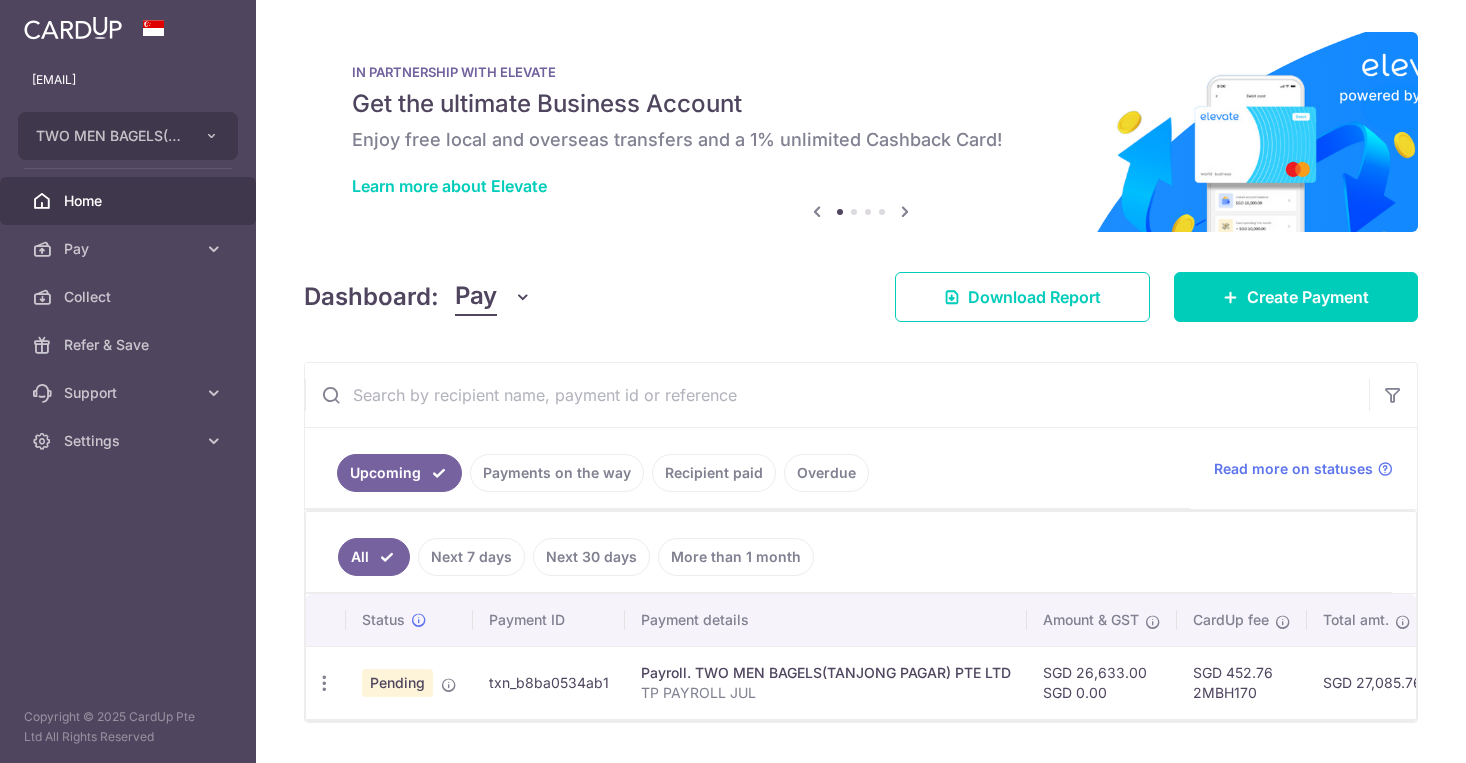 scroll, scrollTop: 0, scrollLeft: 0, axis: both 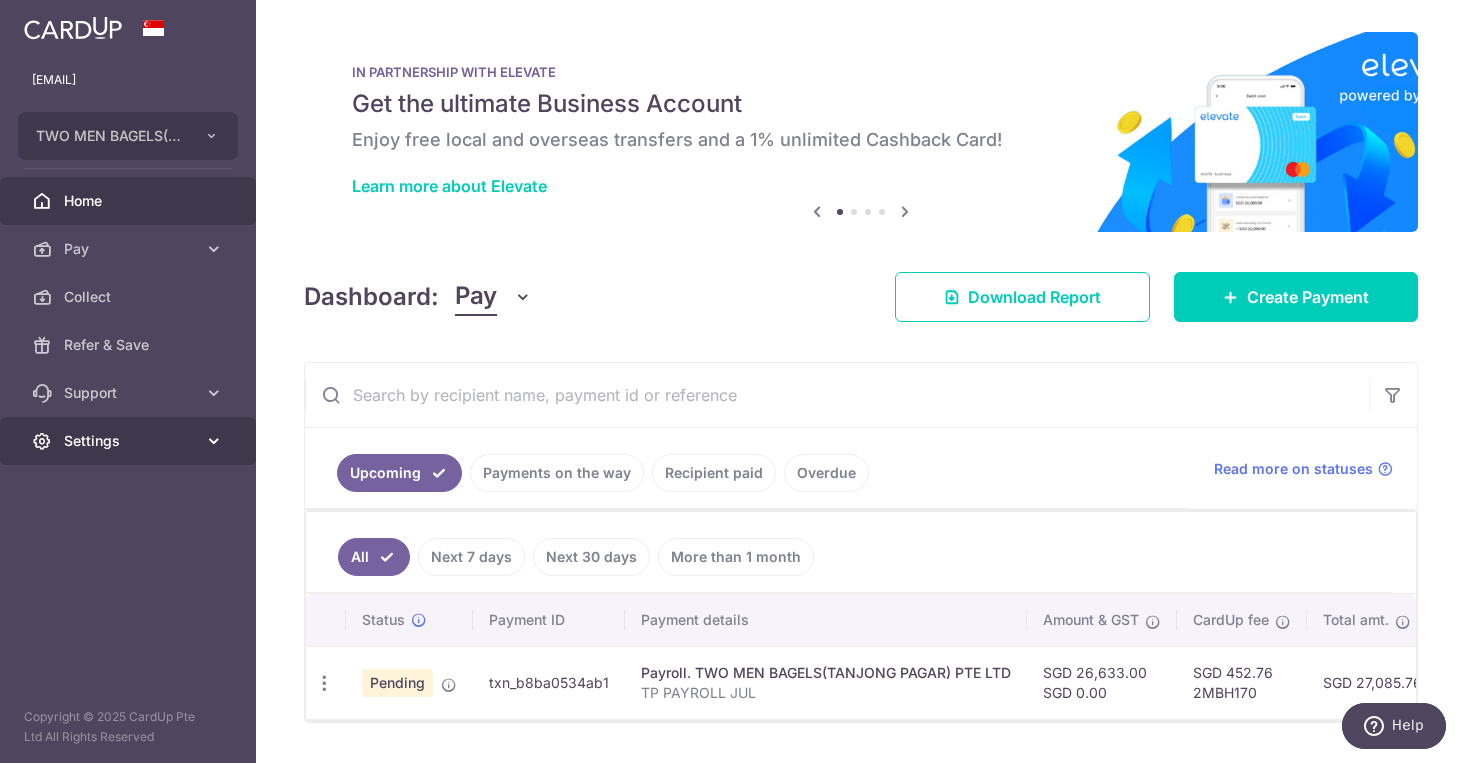 click on "Settings" at bounding box center (130, 441) 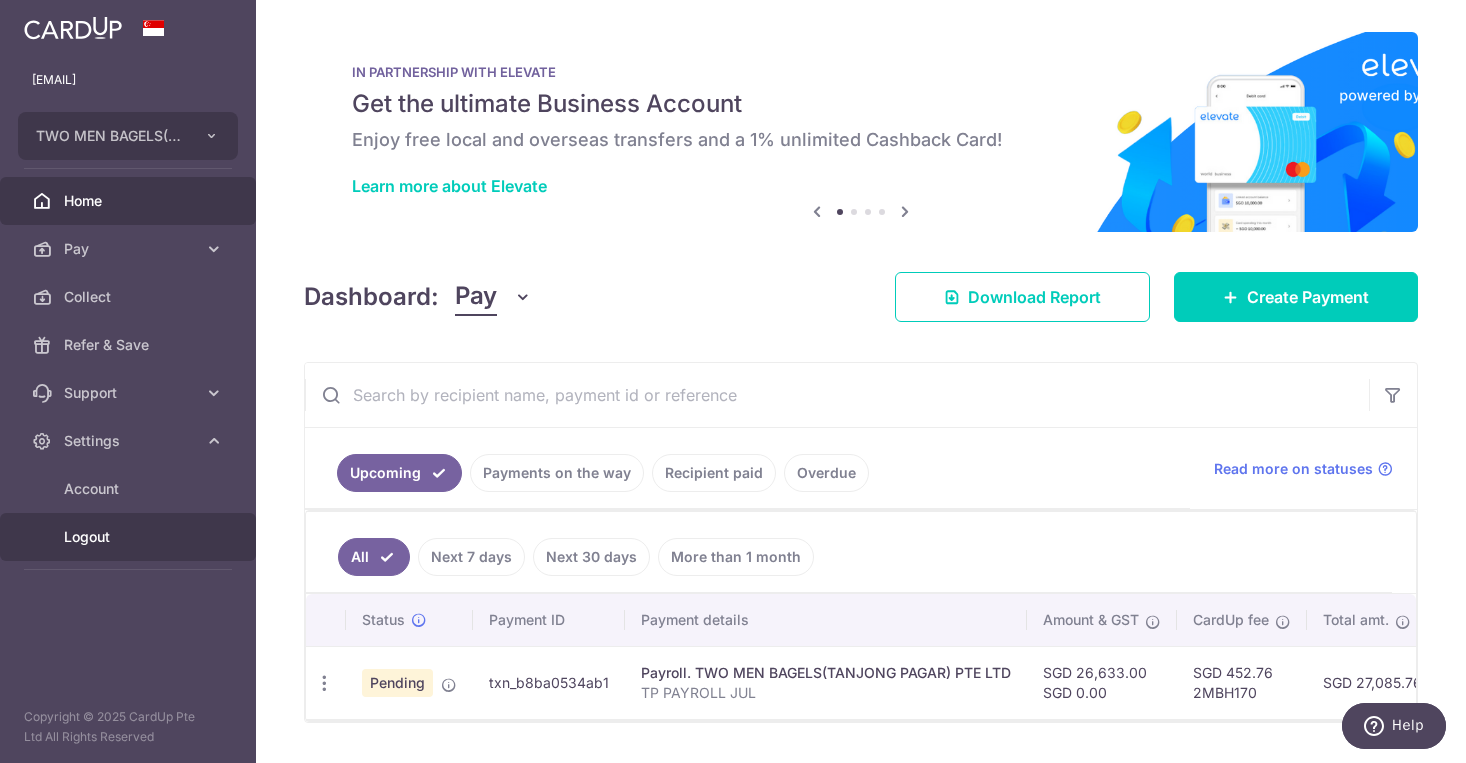 click on "Logout" at bounding box center (130, 537) 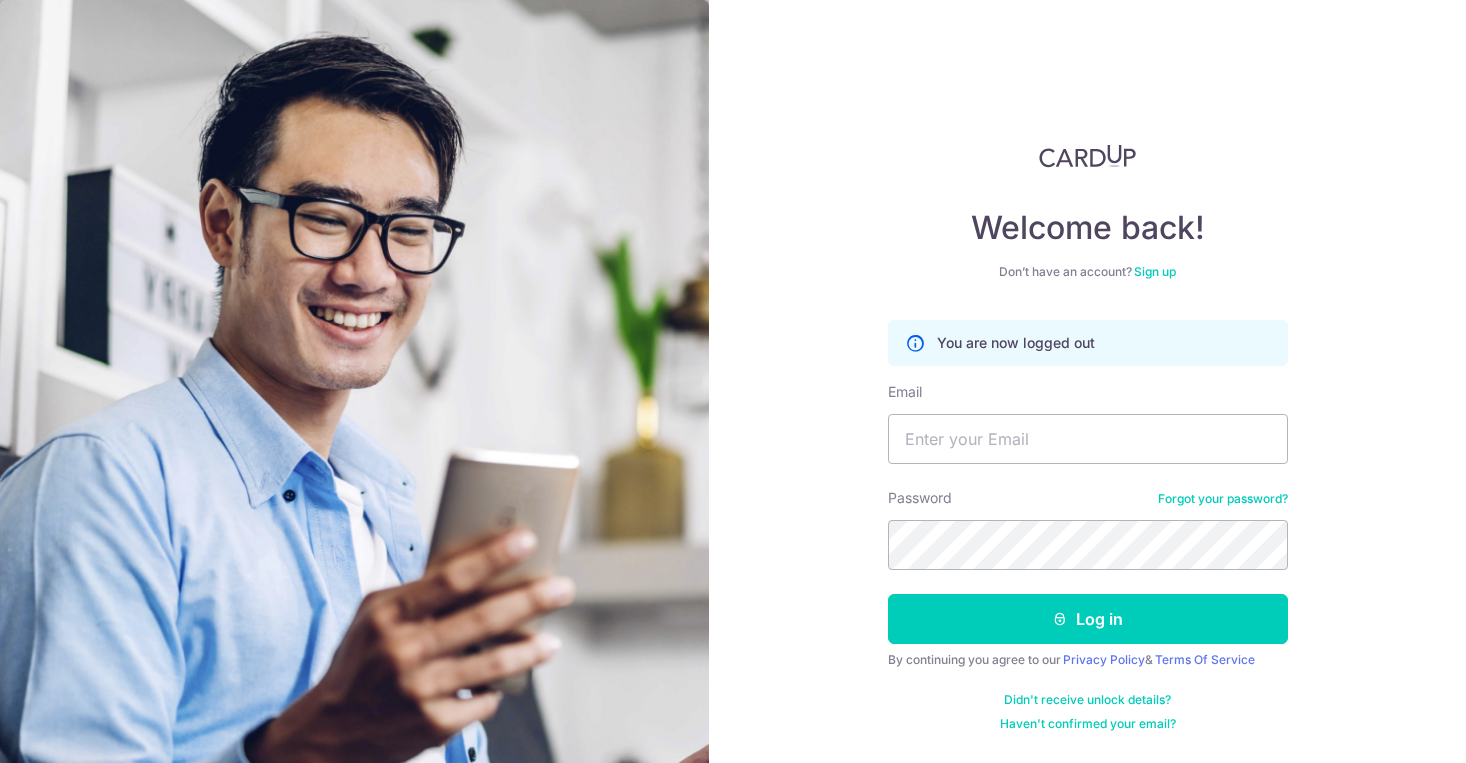 scroll, scrollTop: 0, scrollLeft: 0, axis: both 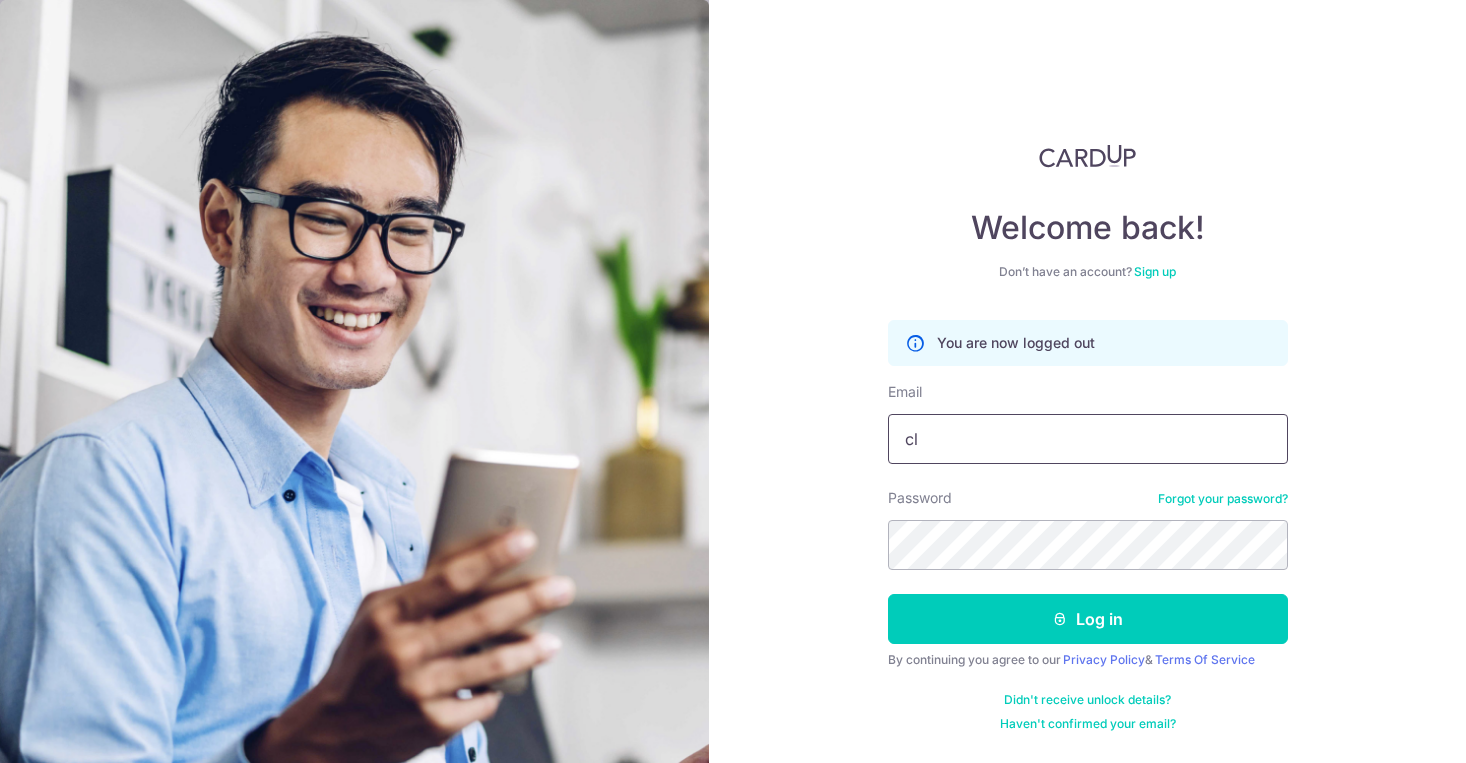 type on "[EMAIL]" 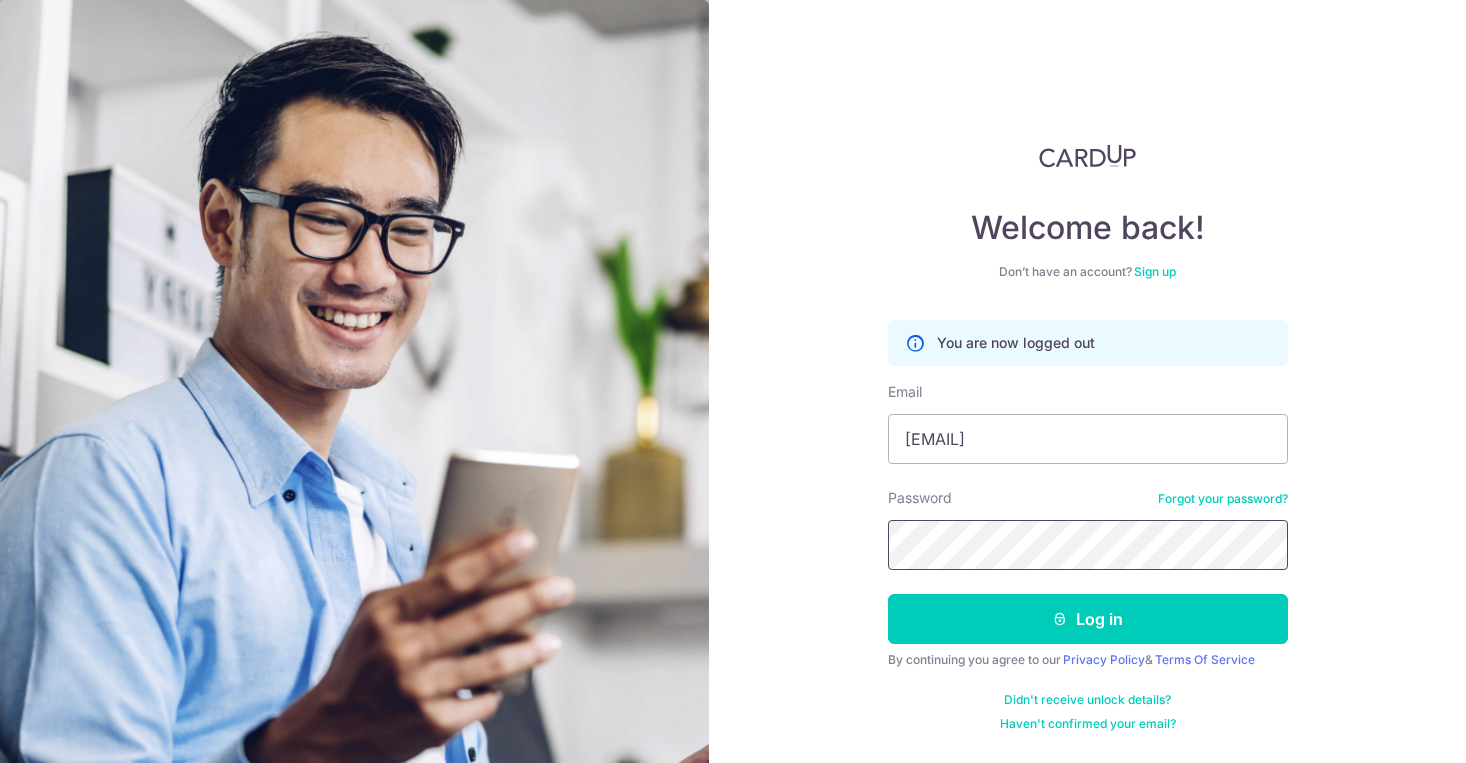 click on "Log in" at bounding box center [1088, 619] 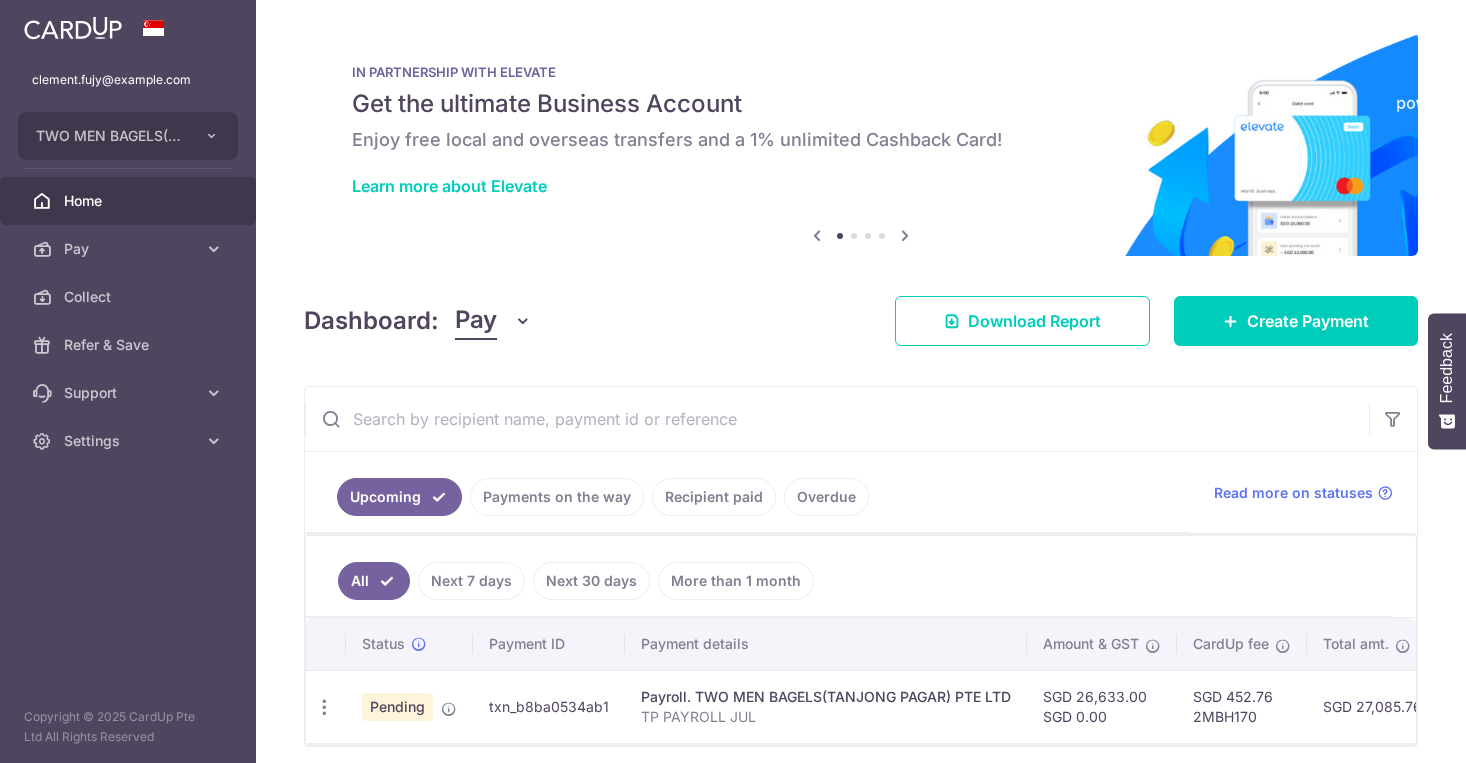 scroll, scrollTop: 0, scrollLeft: 0, axis: both 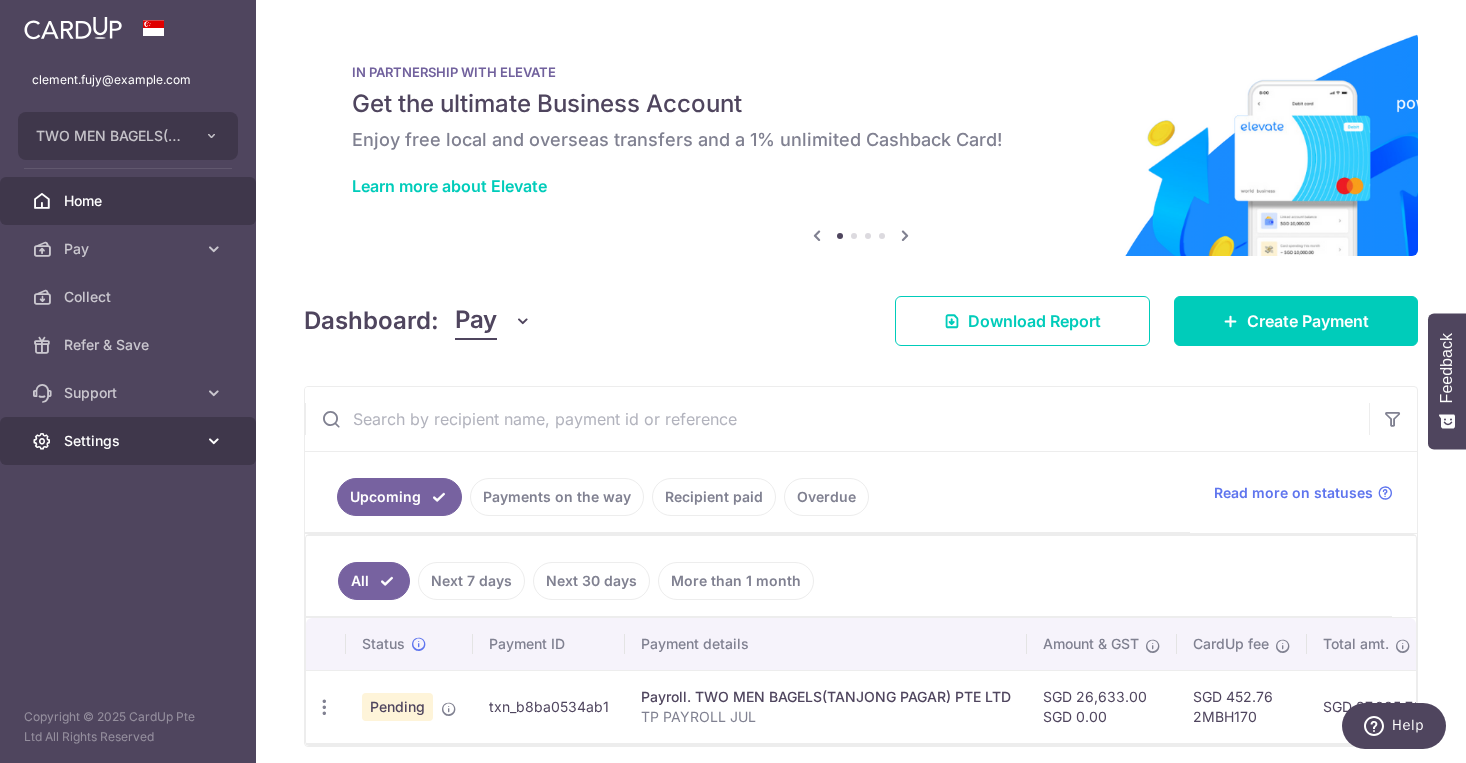 click at bounding box center [214, 441] 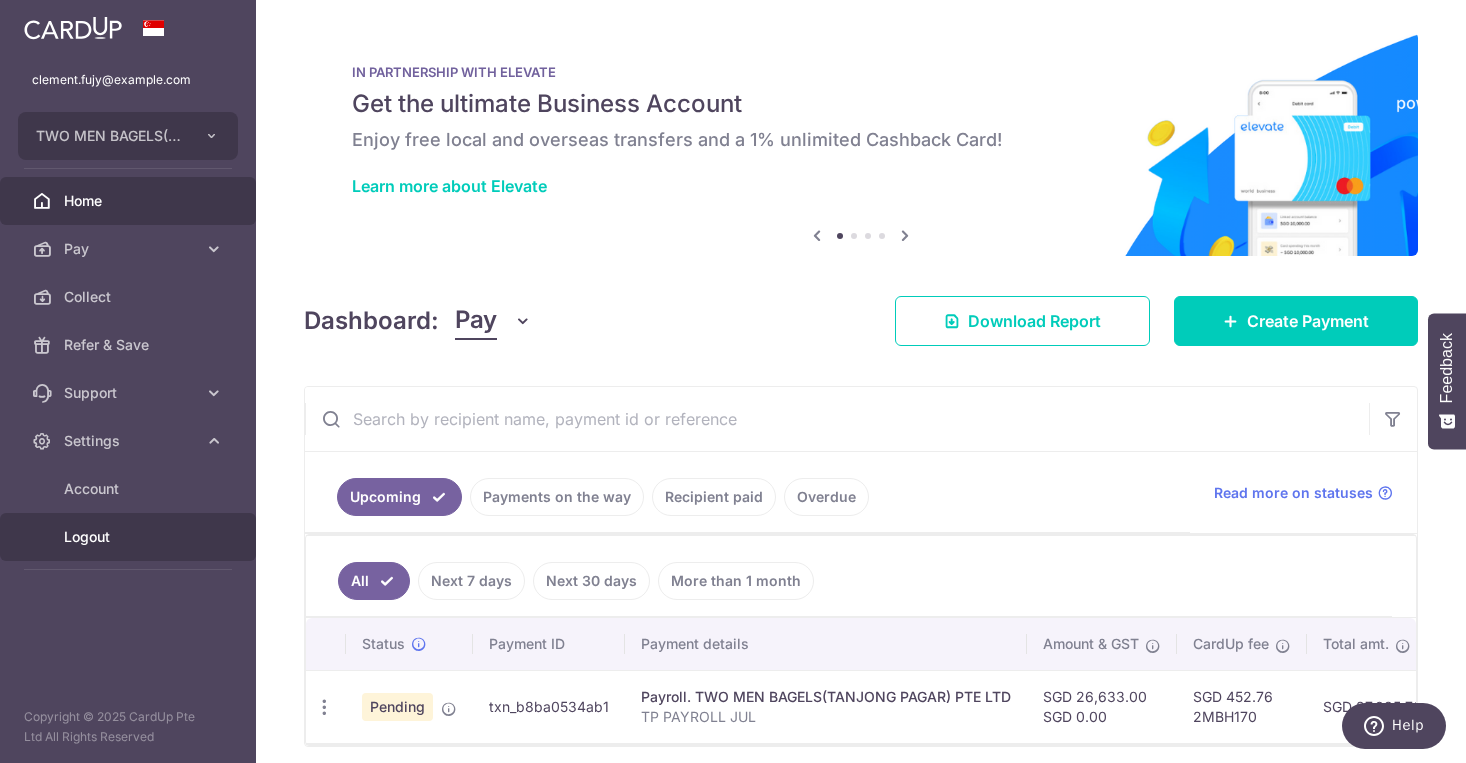 click on "Logout" at bounding box center [130, 537] 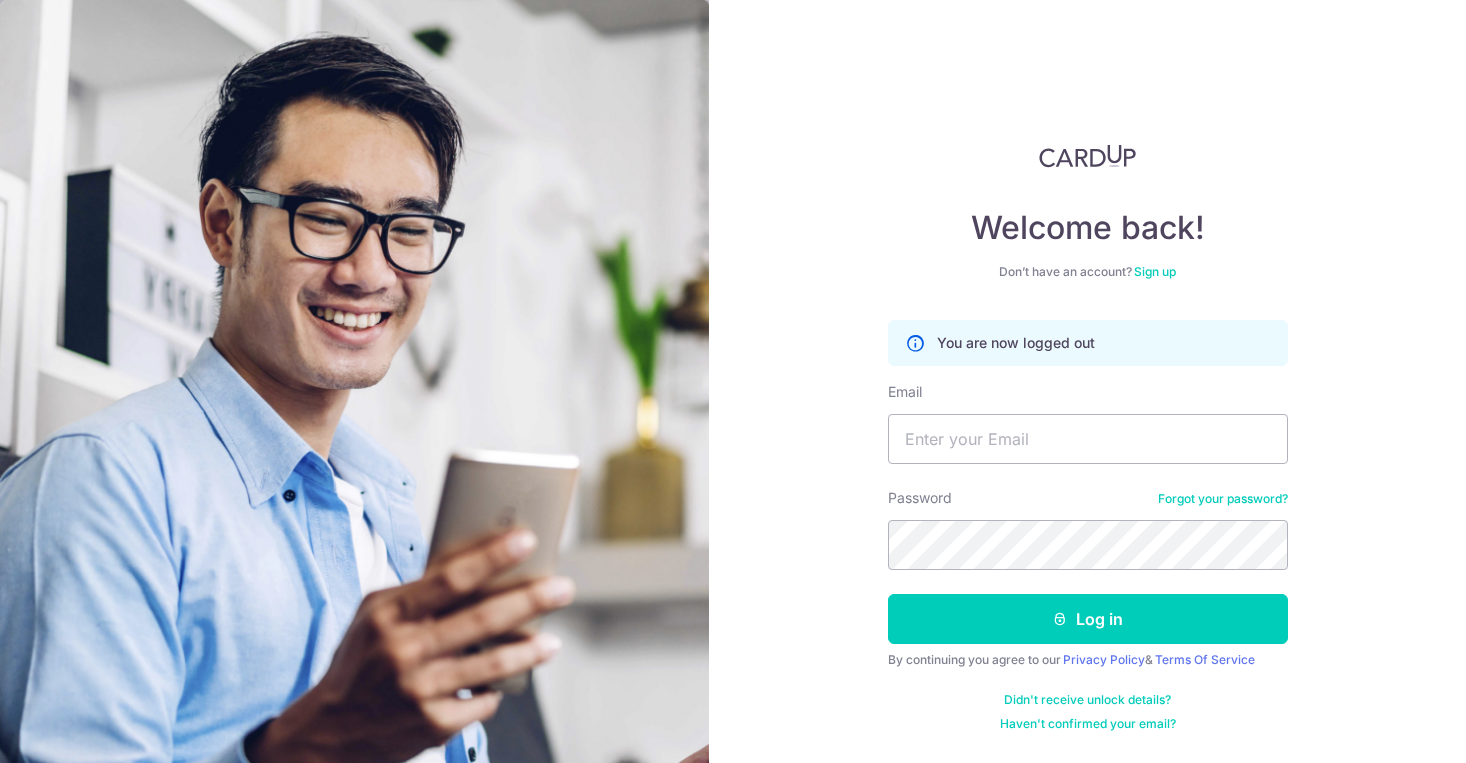 scroll, scrollTop: 0, scrollLeft: 0, axis: both 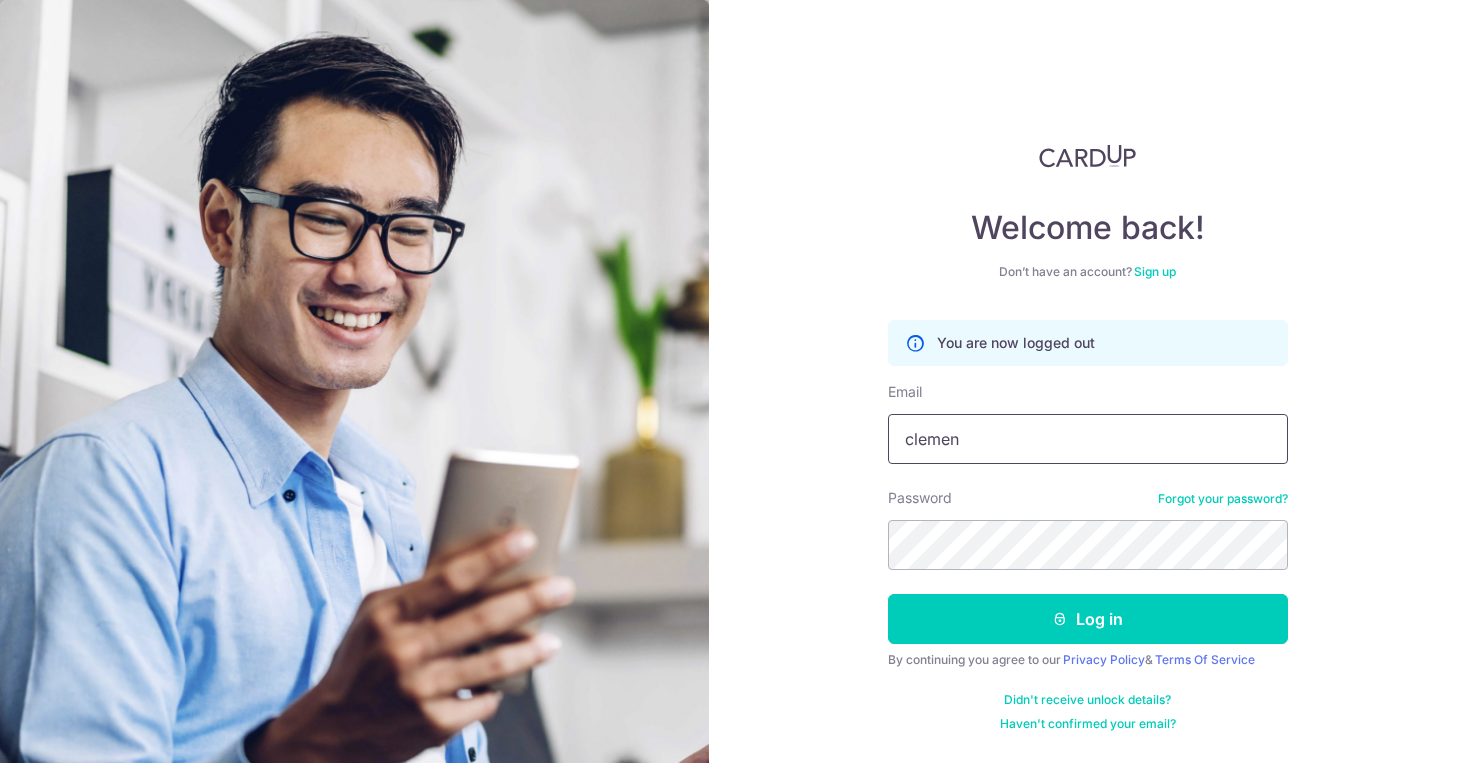 type on "[EMAIL]" 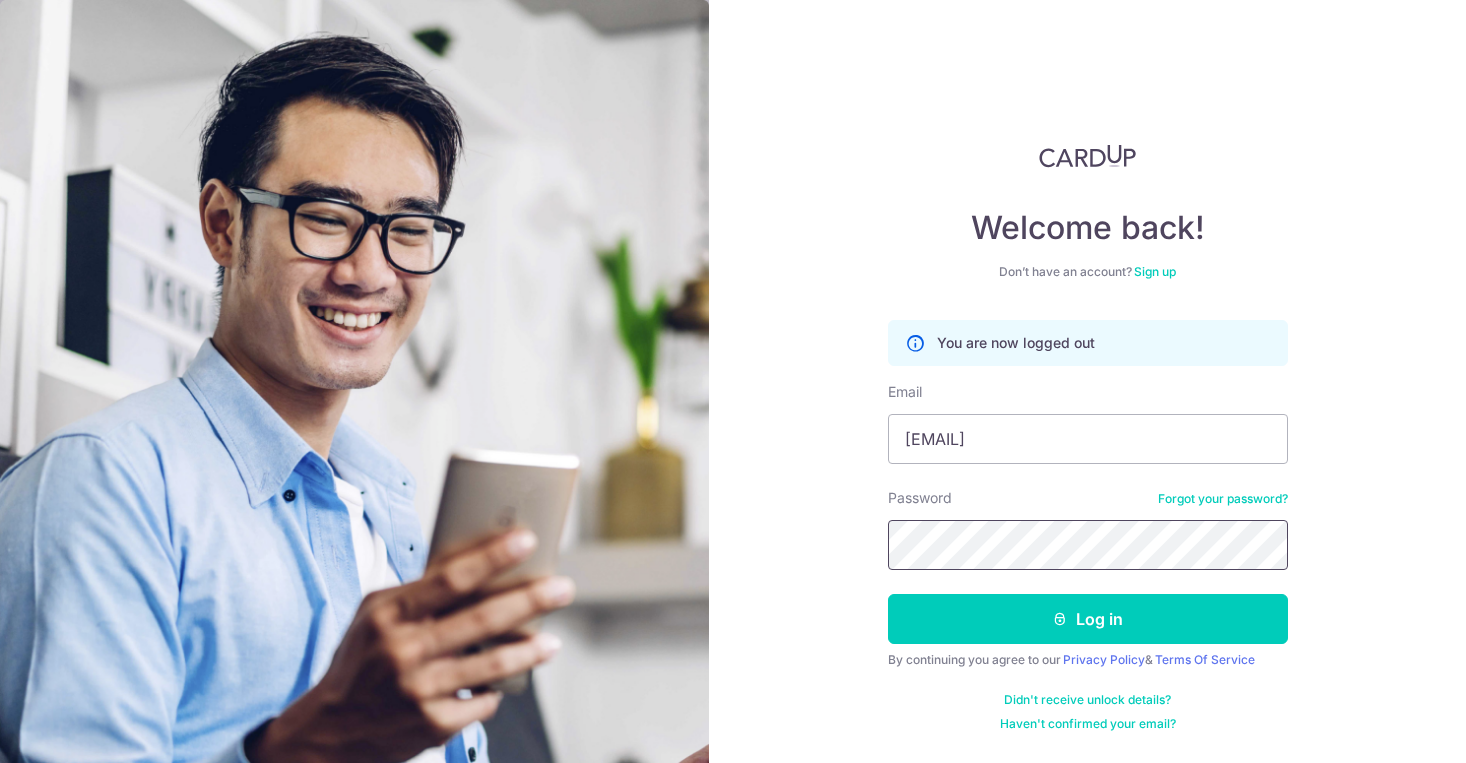 click on "Log in" at bounding box center (1088, 619) 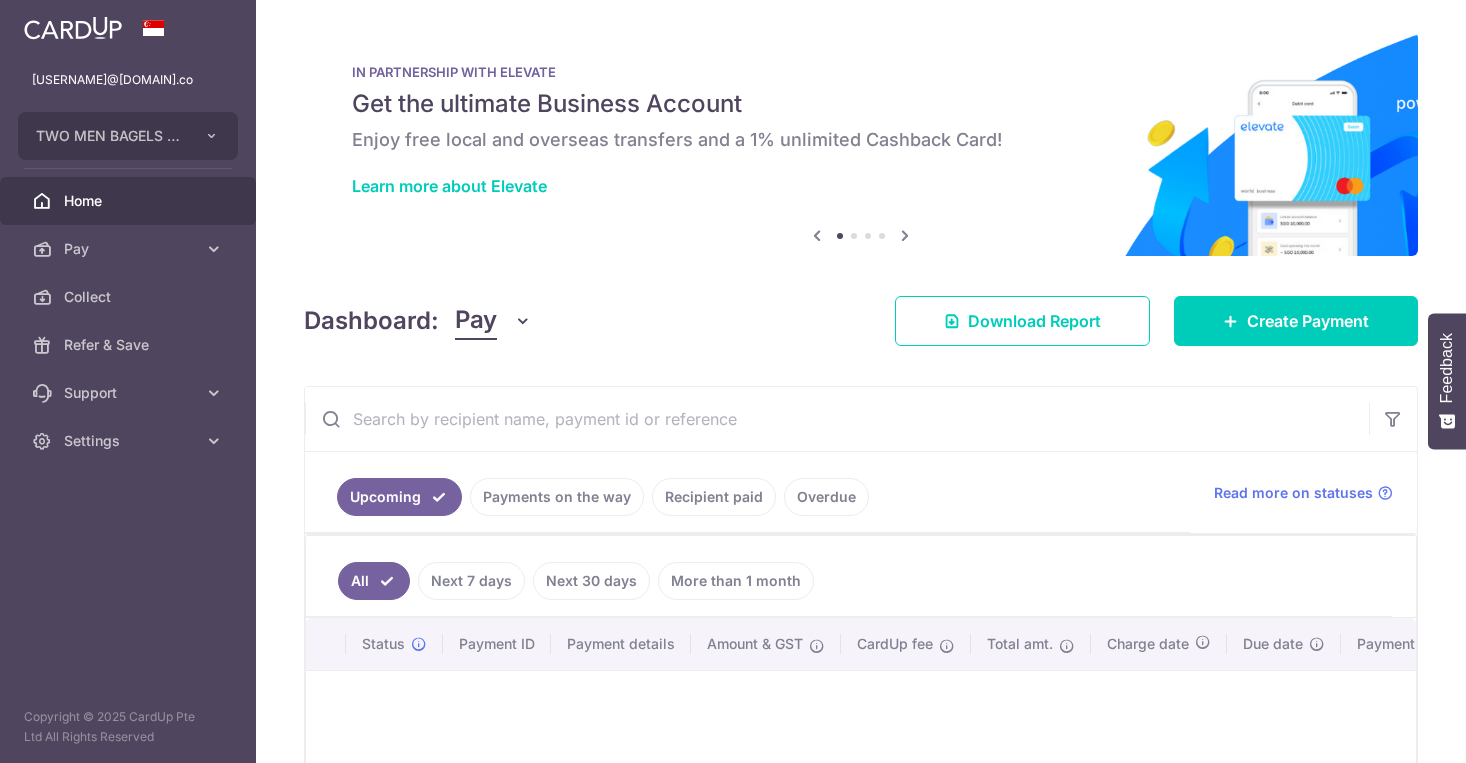 scroll, scrollTop: 0, scrollLeft: 0, axis: both 